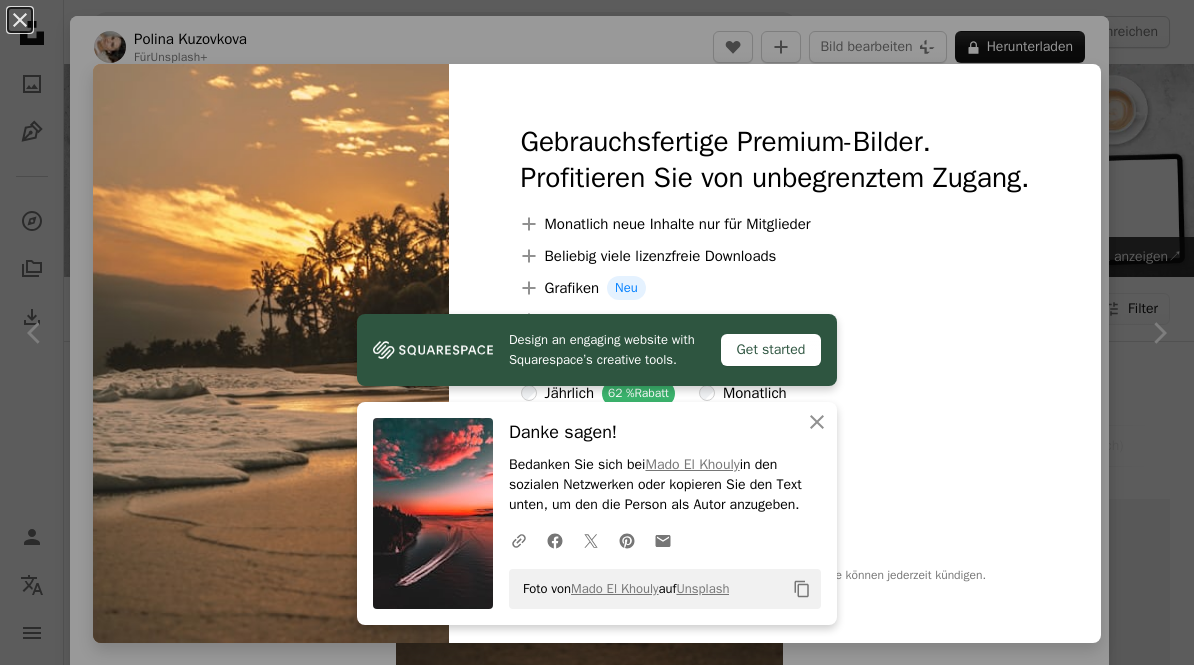 scroll, scrollTop: 889, scrollLeft: 0, axis: vertical 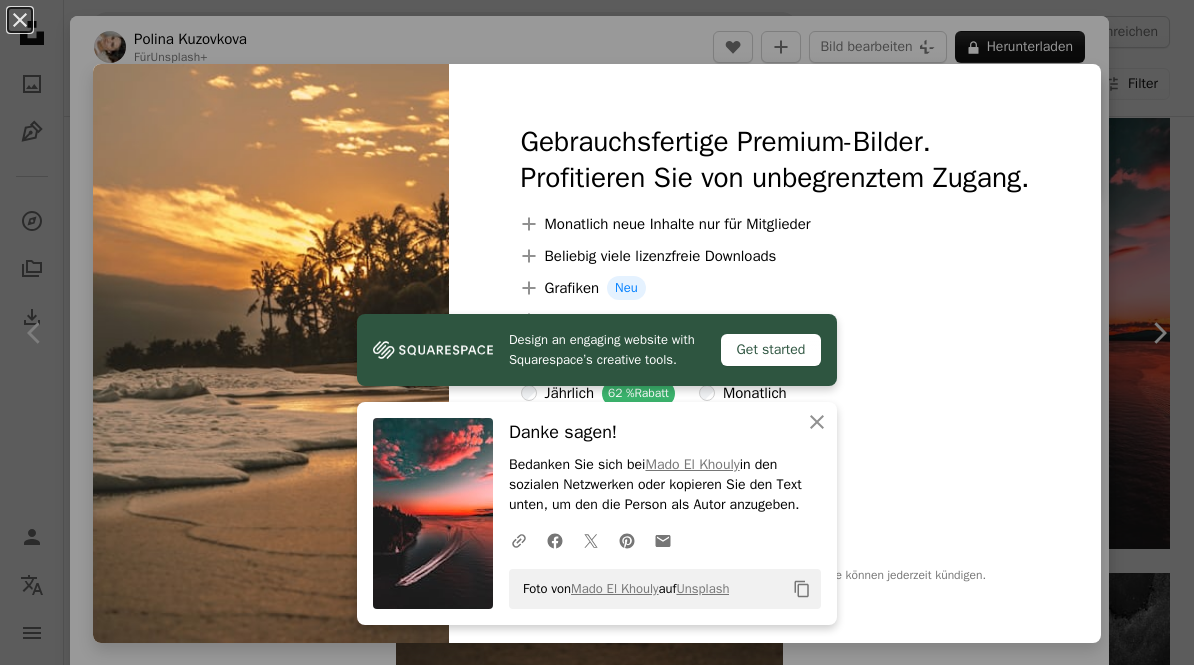 click on "A plus sign Beliebig viele lizenzfreie Downloads" at bounding box center (775, 256) 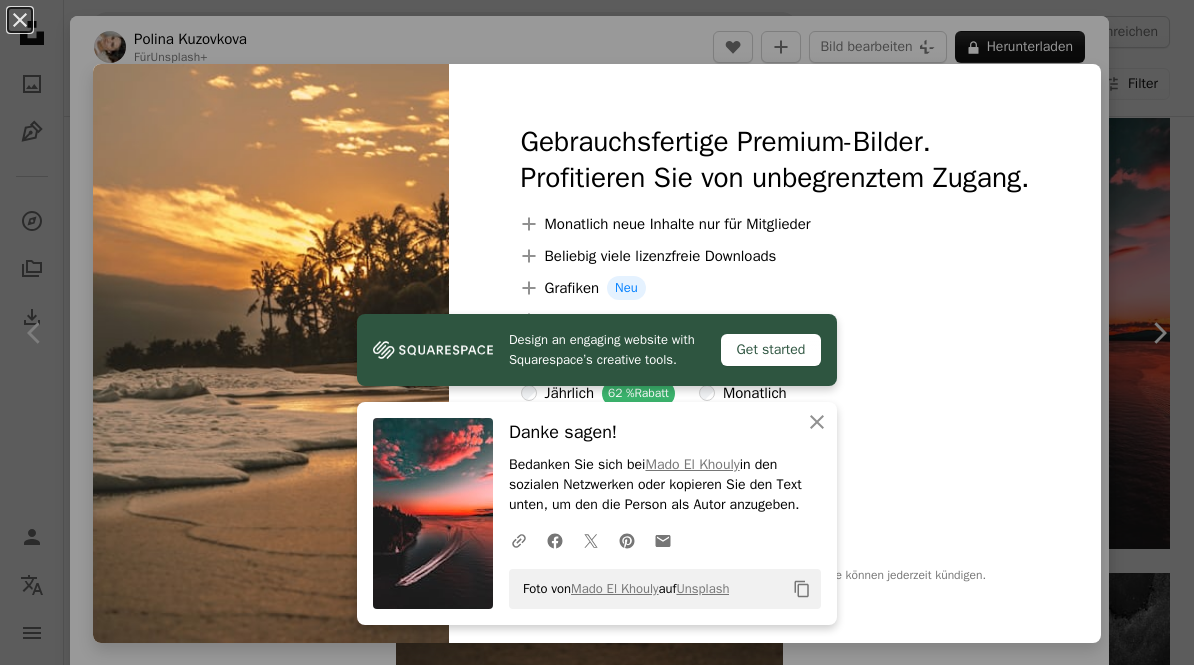 click on "An X shape" at bounding box center [20, 20] 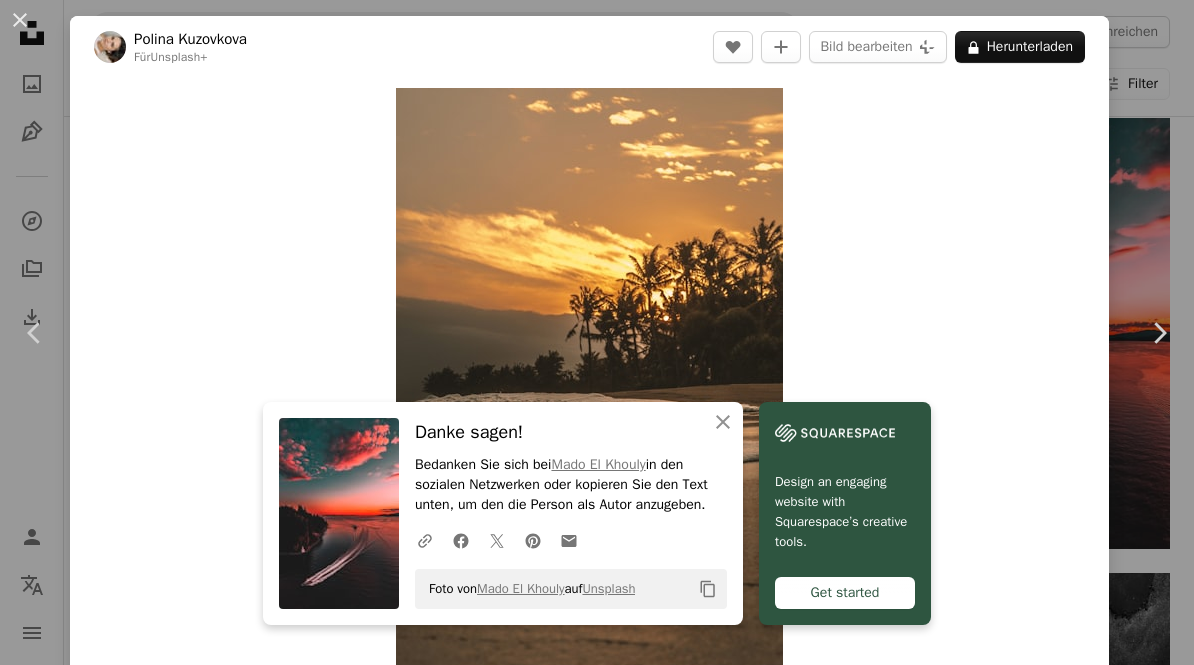 click on "[FIRST] [LAST]" at bounding box center (597, 332) 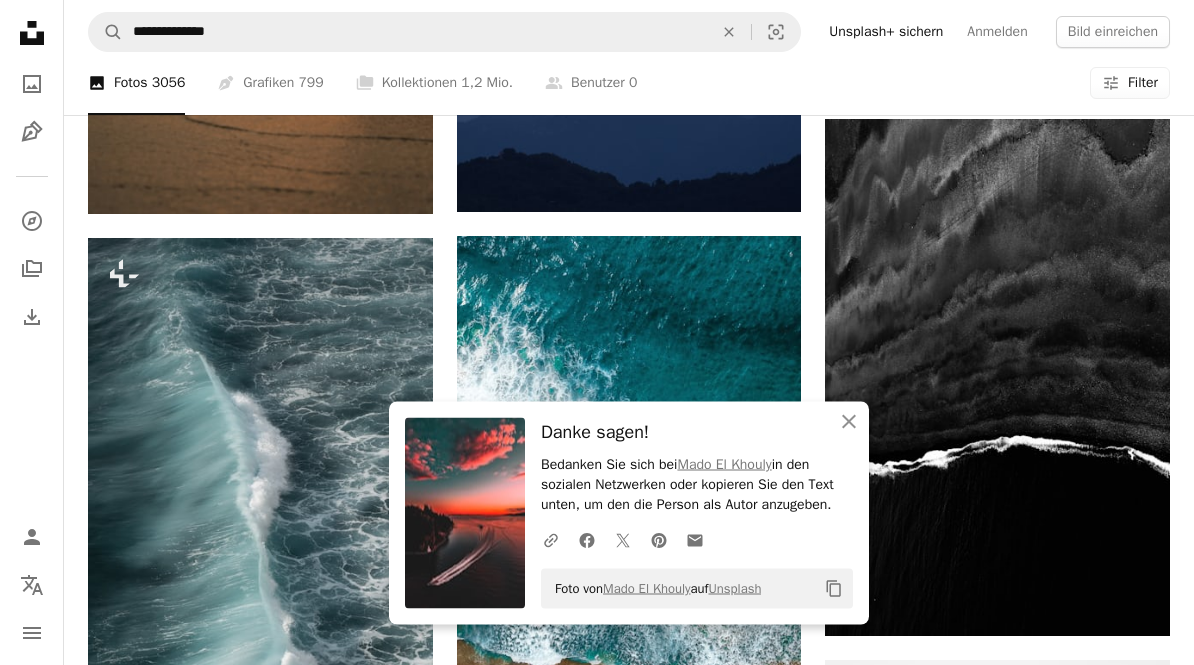 scroll, scrollTop: 1343, scrollLeft: 0, axis: vertical 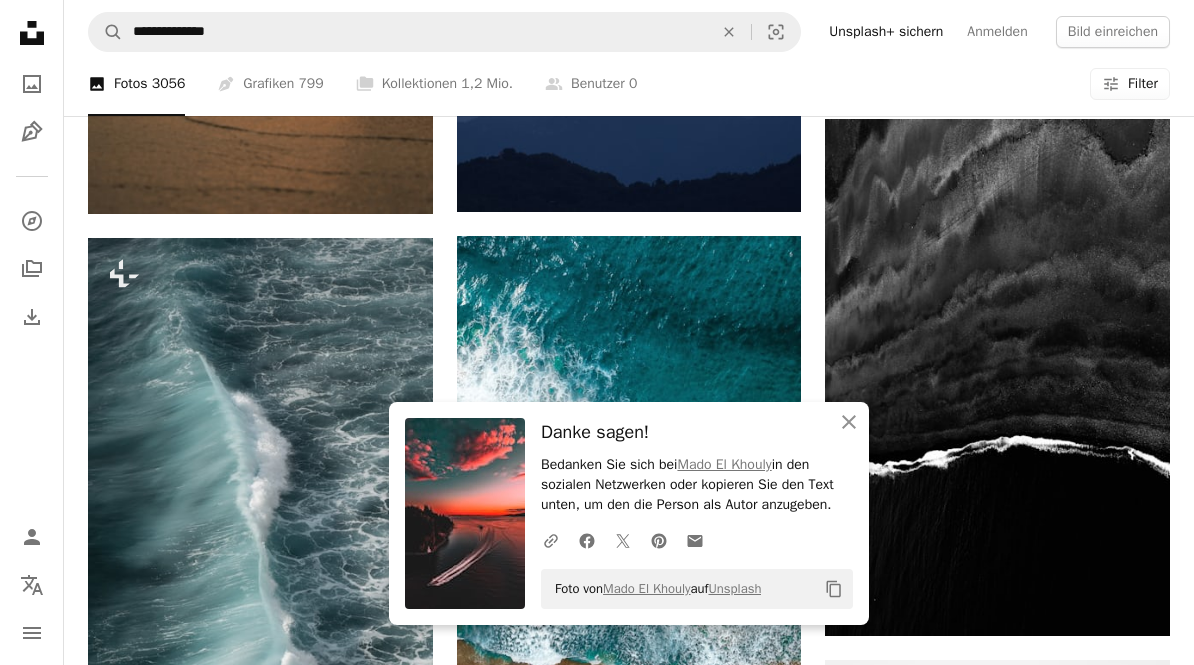 click on "Filter" at bounding box center (1143, 84) 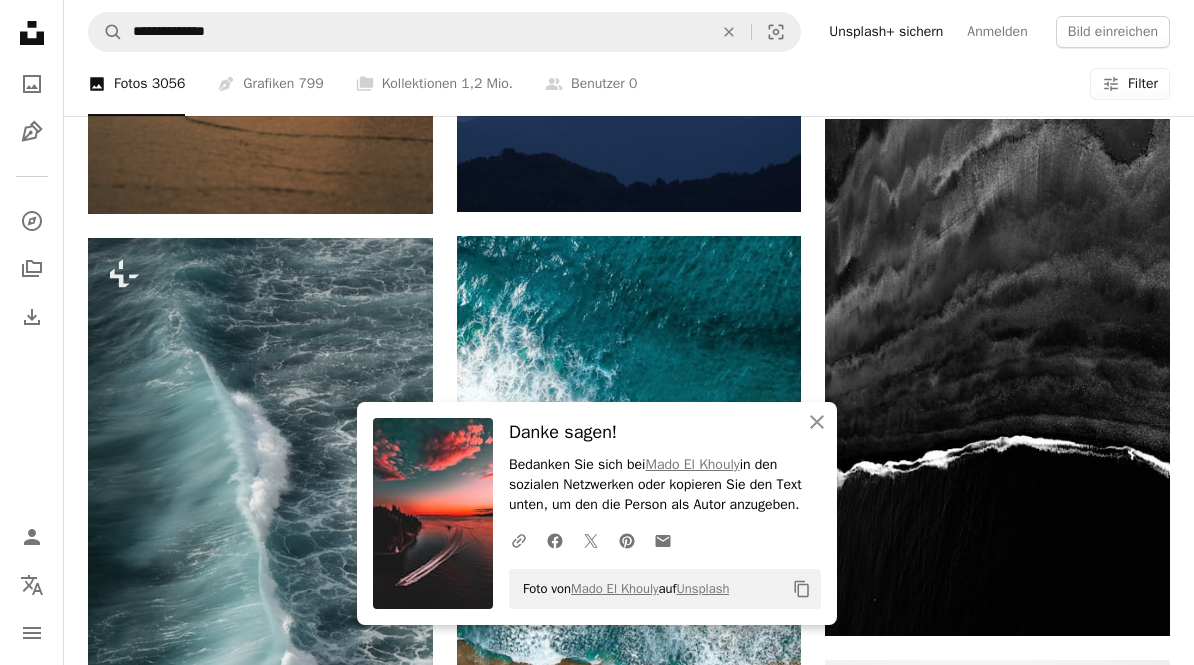 scroll, scrollTop: 26, scrollLeft: 0, axis: vertical 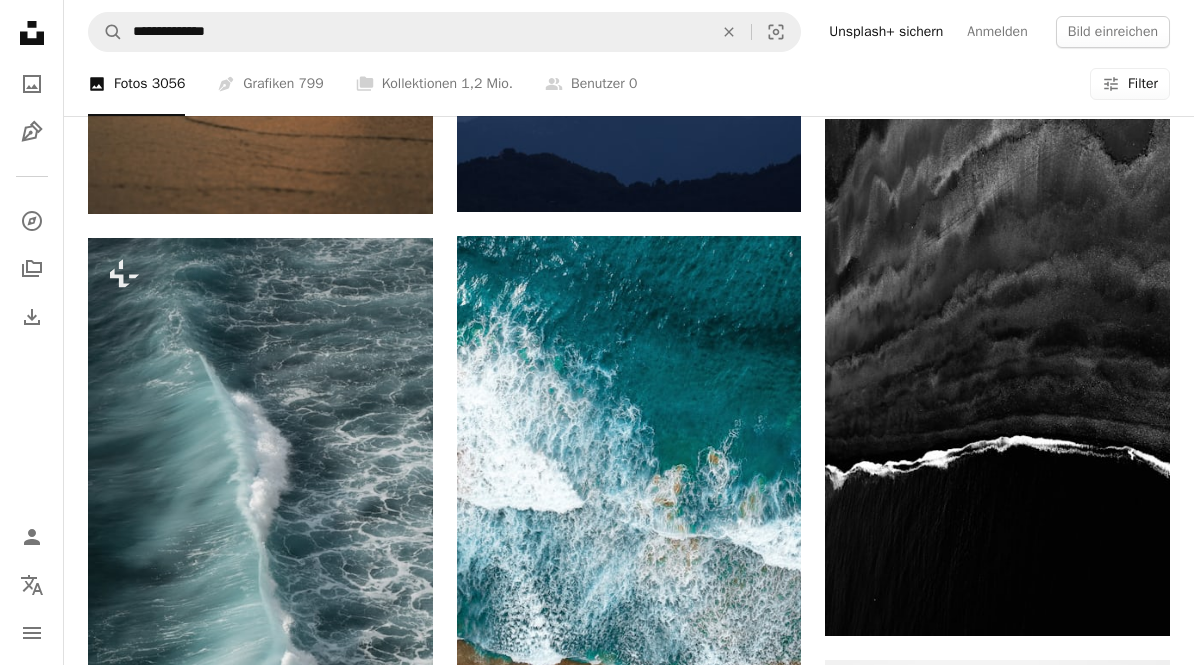 click on "Anwenden" at bounding box center [850, 4596] 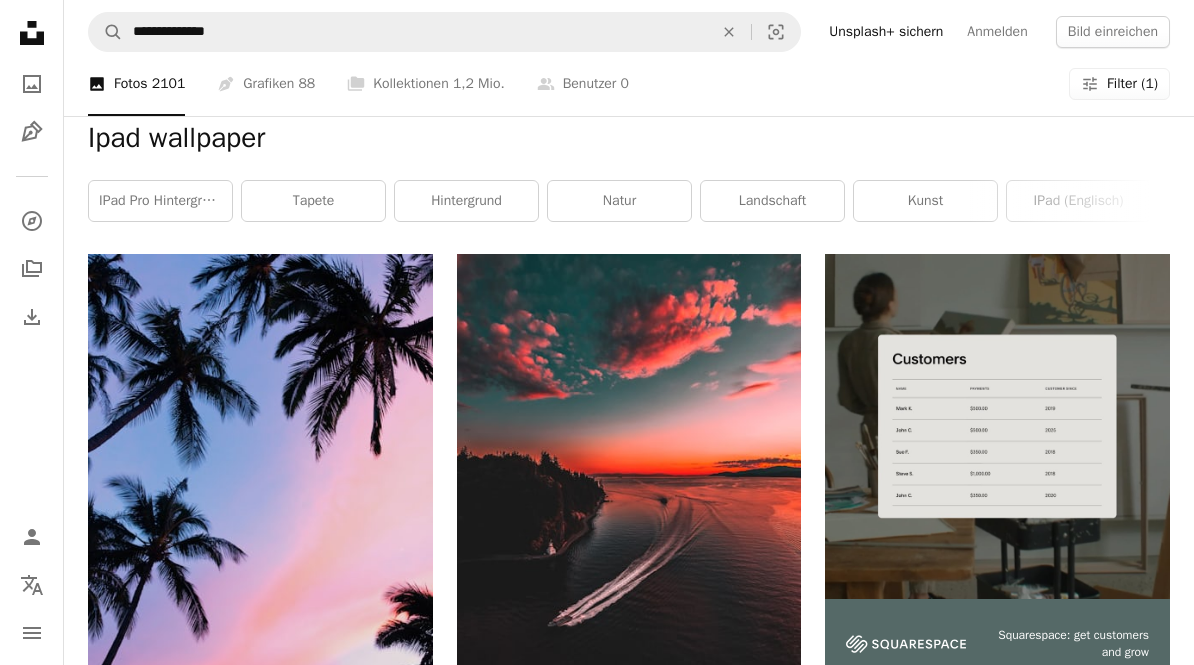 scroll, scrollTop: 244, scrollLeft: 0, axis: vertical 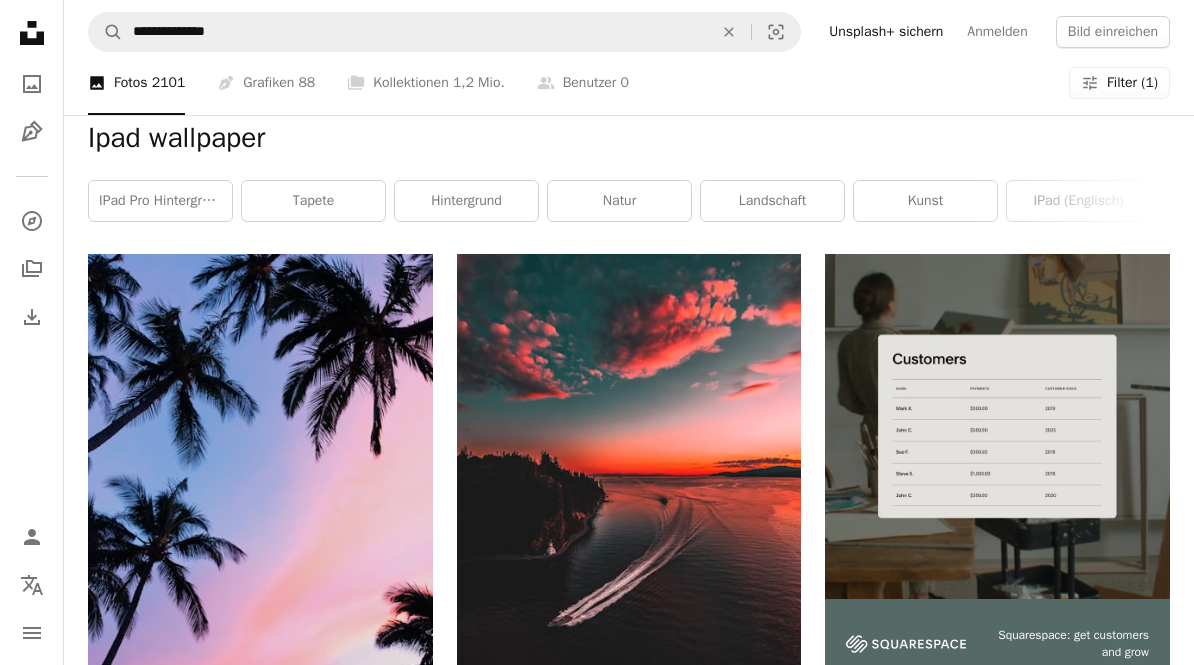 click on "Pen Tool Grafiken   88" at bounding box center (266, 84) 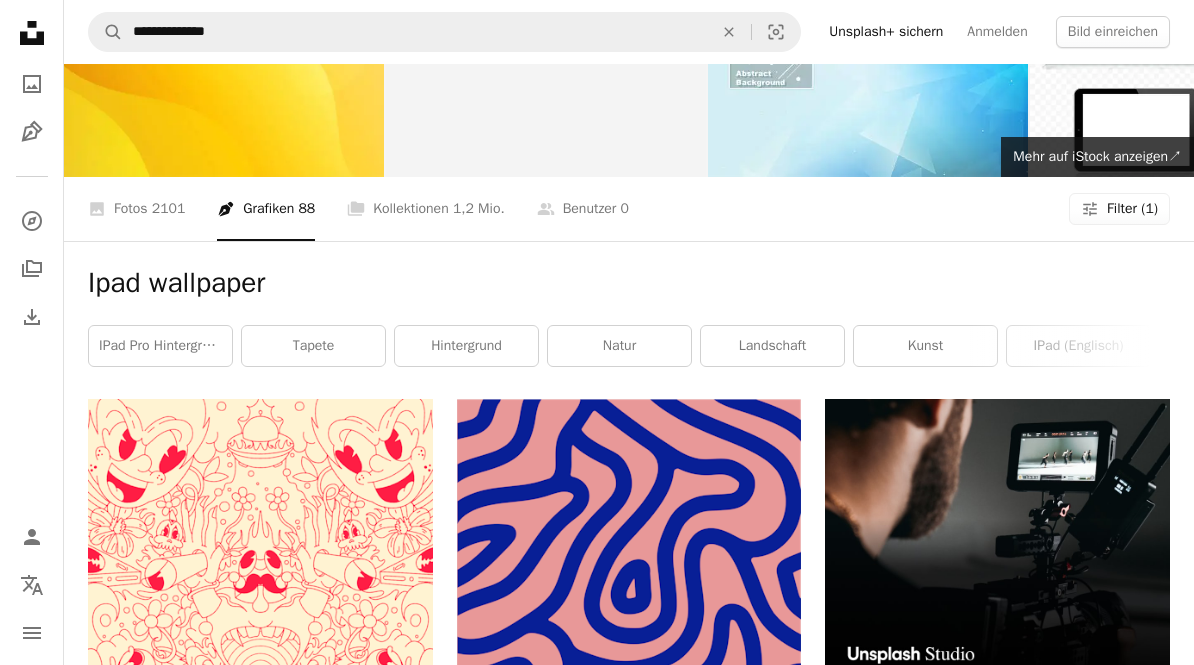 scroll, scrollTop: 0, scrollLeft: 0, axis: both 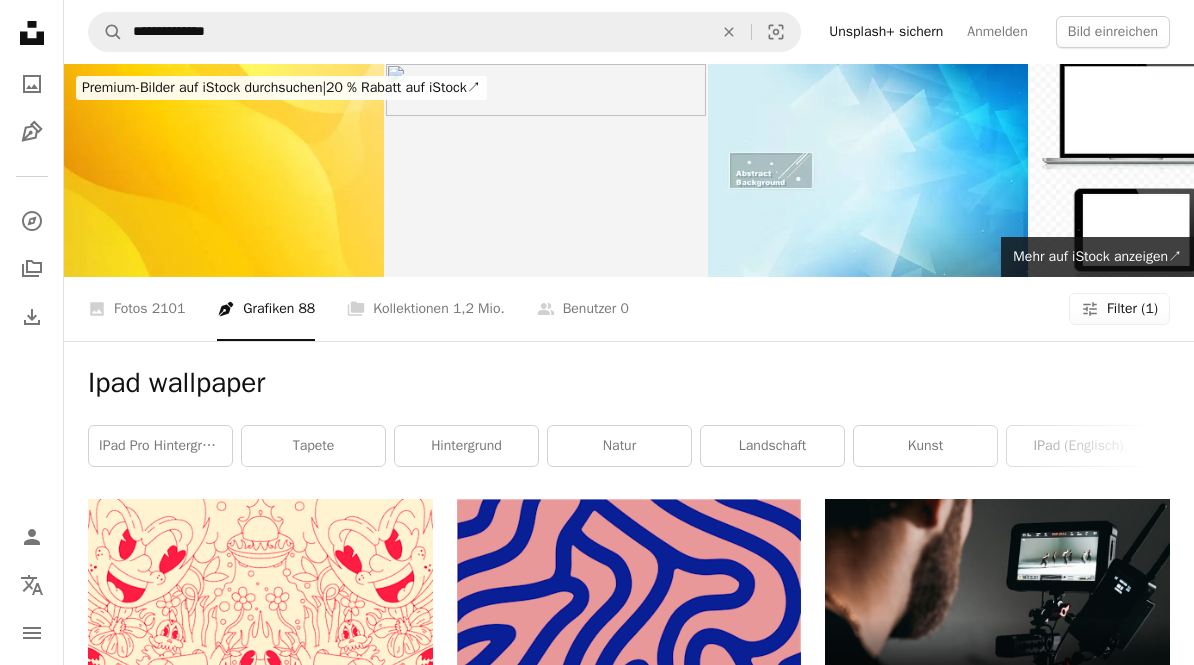 click on "A stack of folders Kollektionen   1,2 Mio." at bounding box center [425, 309] 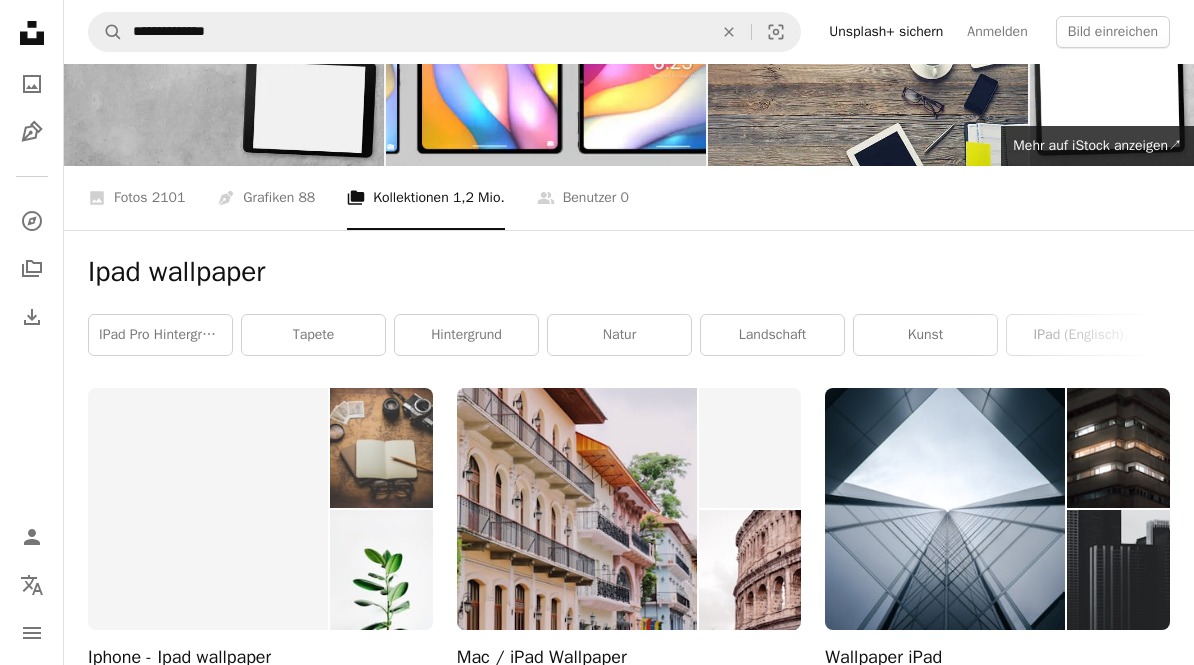 scroll, scrollTop: 334, scrollLeft: 0, axis: vertical 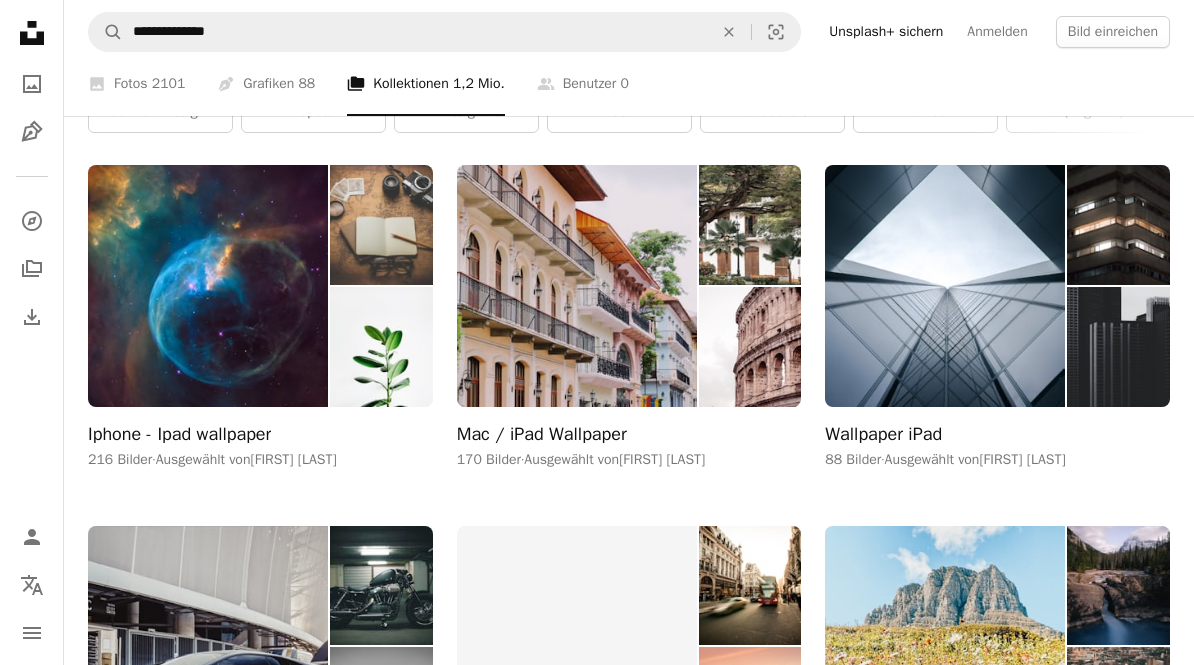 click at bounding box center [945, 285] 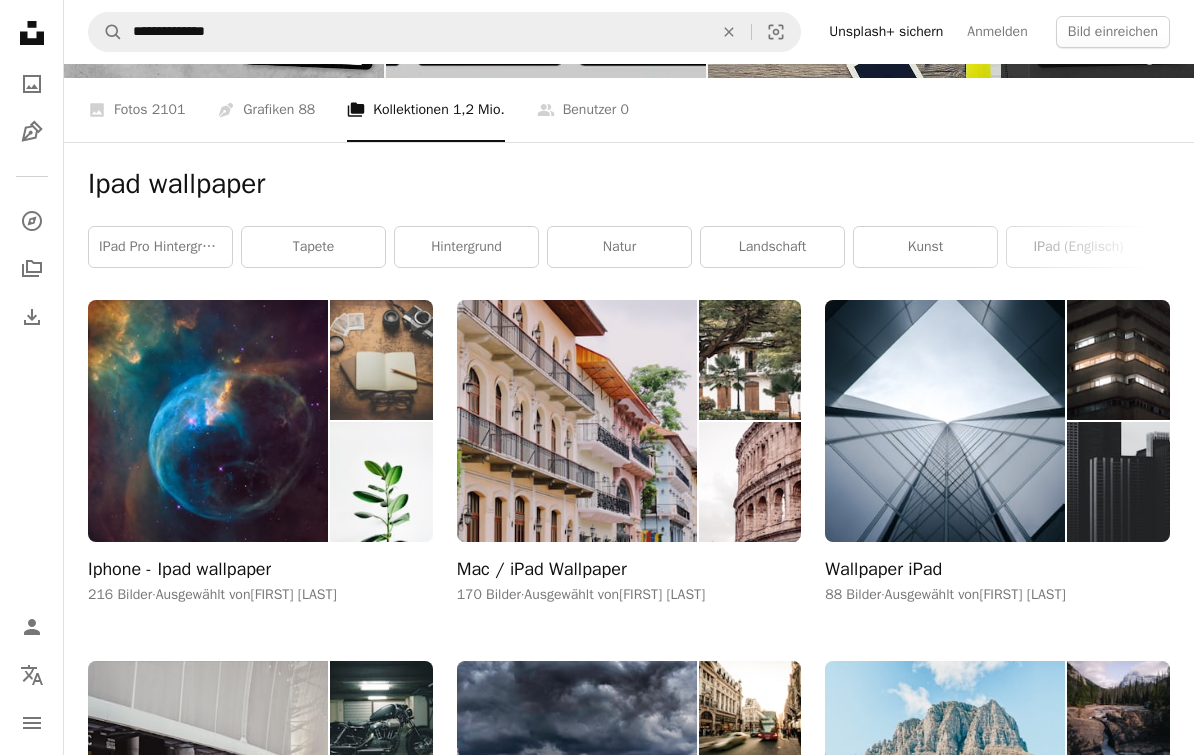 scroll, scrollTop: 364, scrollLeft: 0, axis: vertical 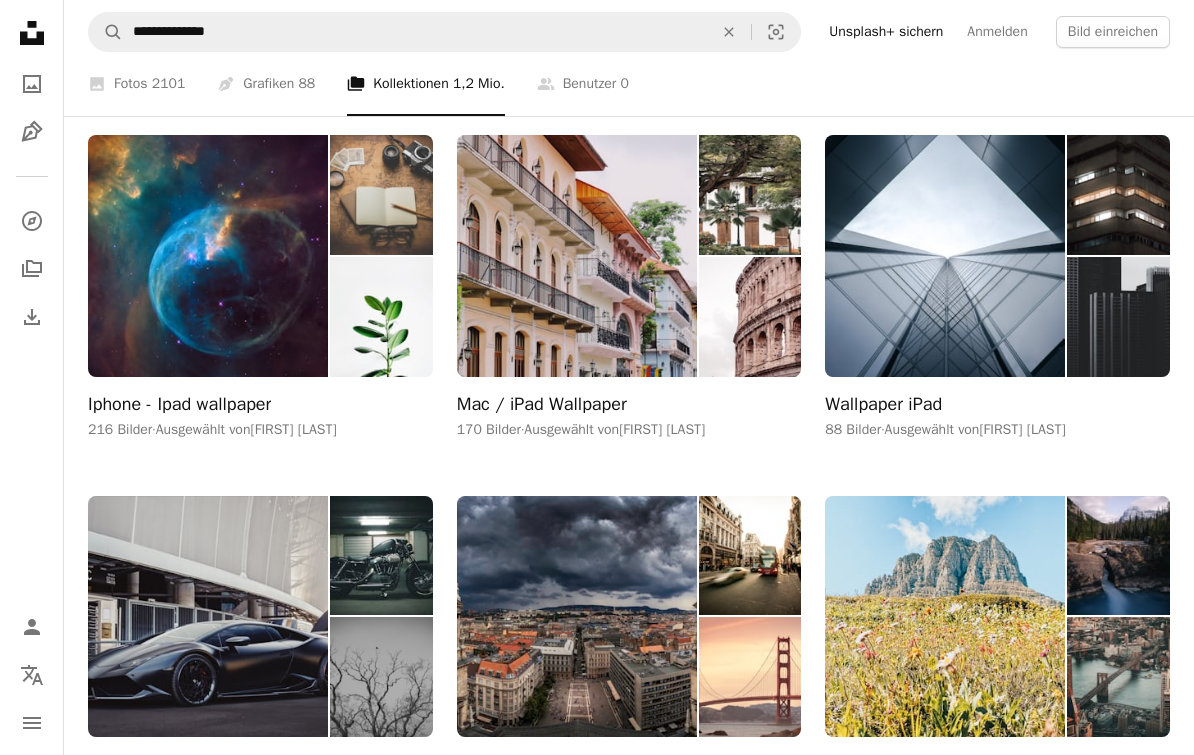 click at bounding box center [577, 255] 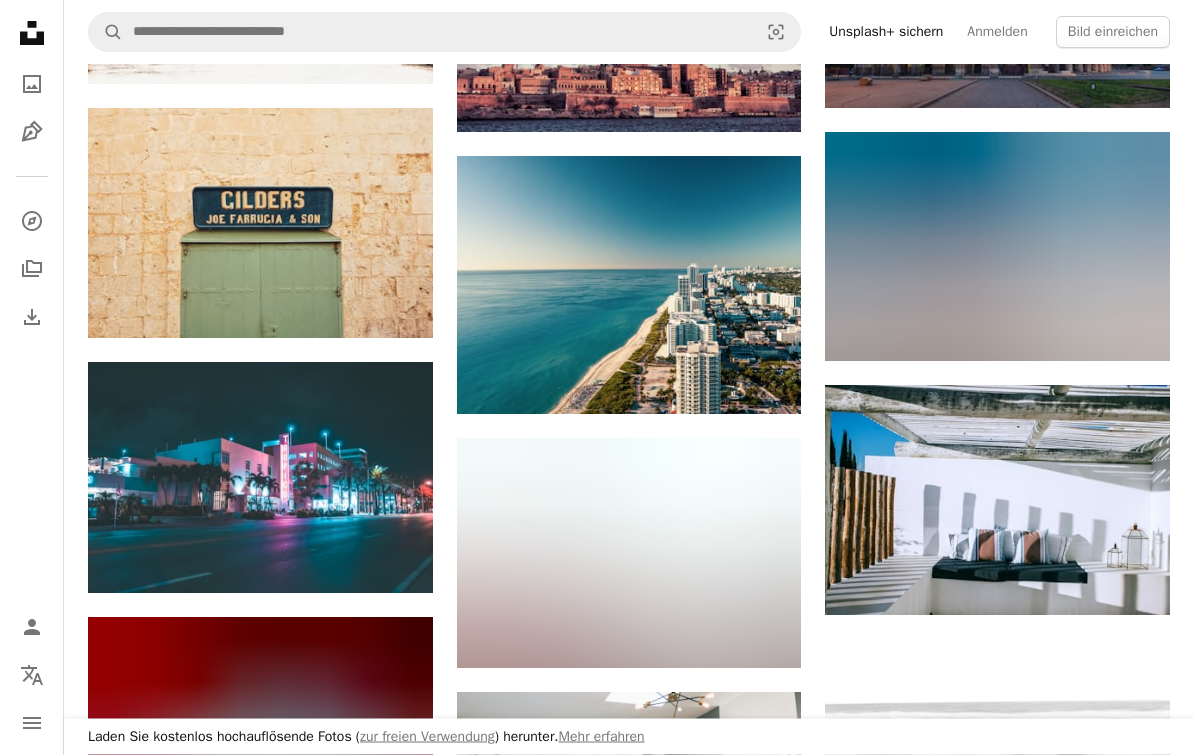 scroll, scrollTop: 747, scrollLeft: 0, axis: vertical 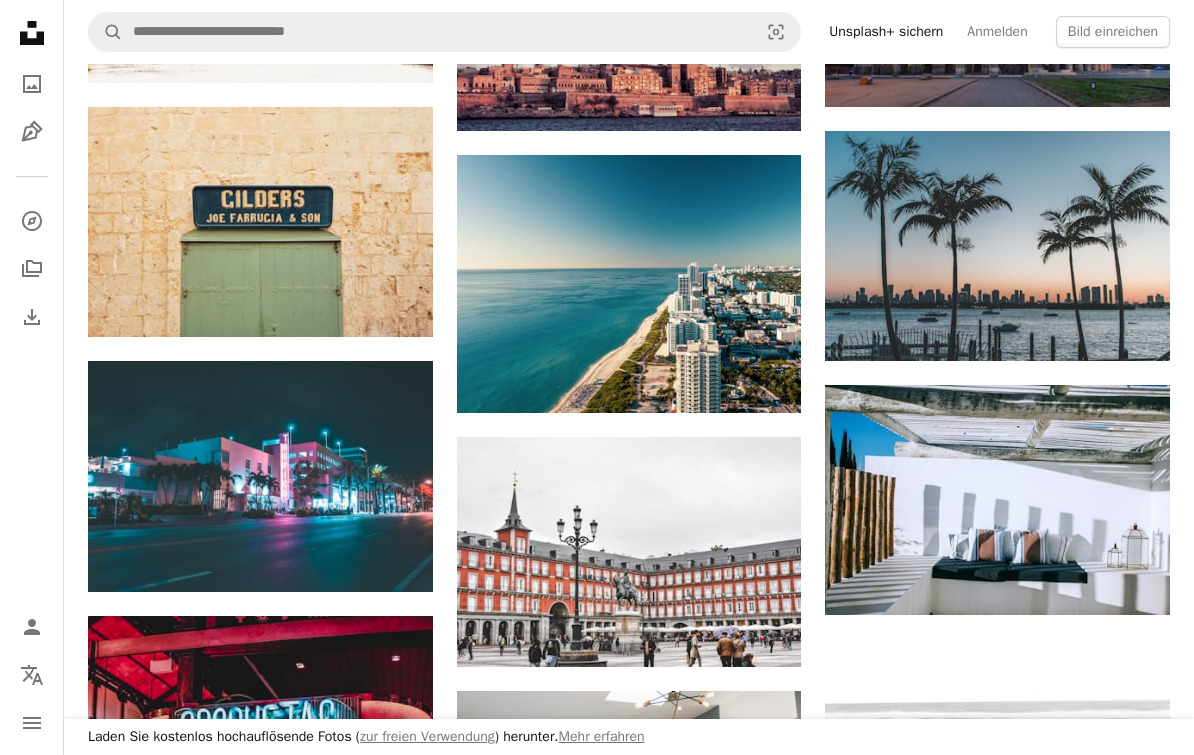 click at bounding box center (997, 246) 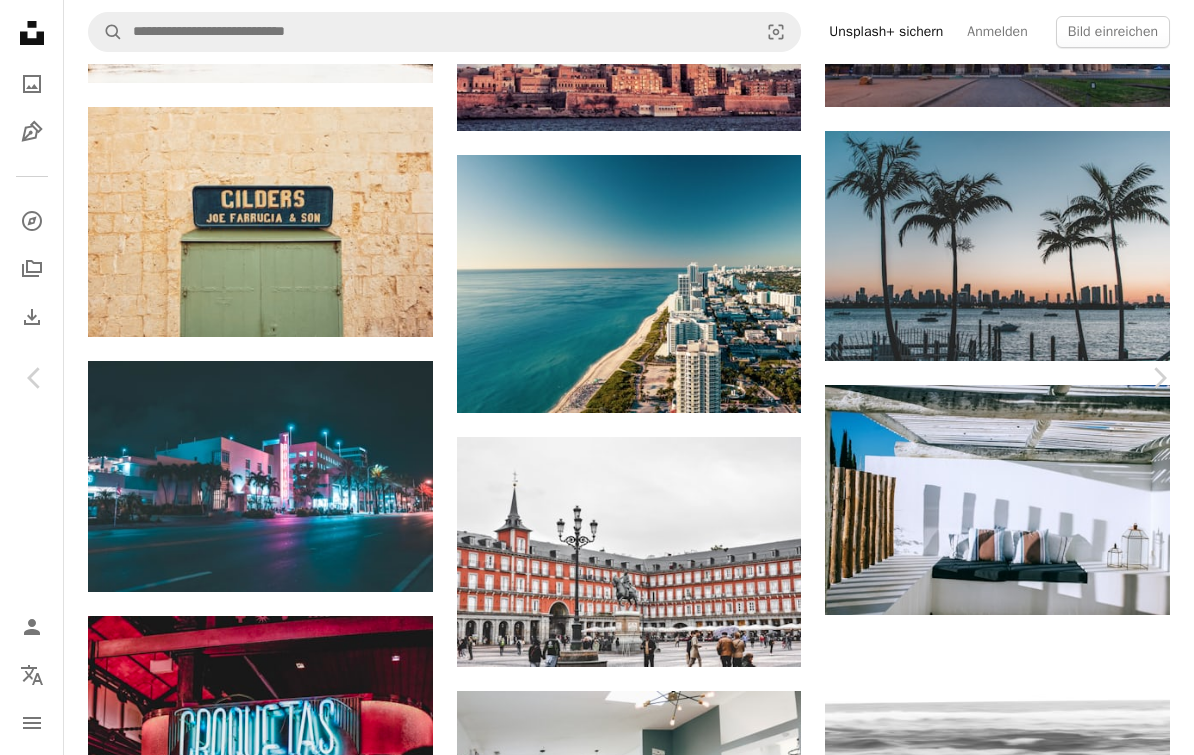 scroll, scrollTop: 130, scrollLeft: 0, axis: vertical 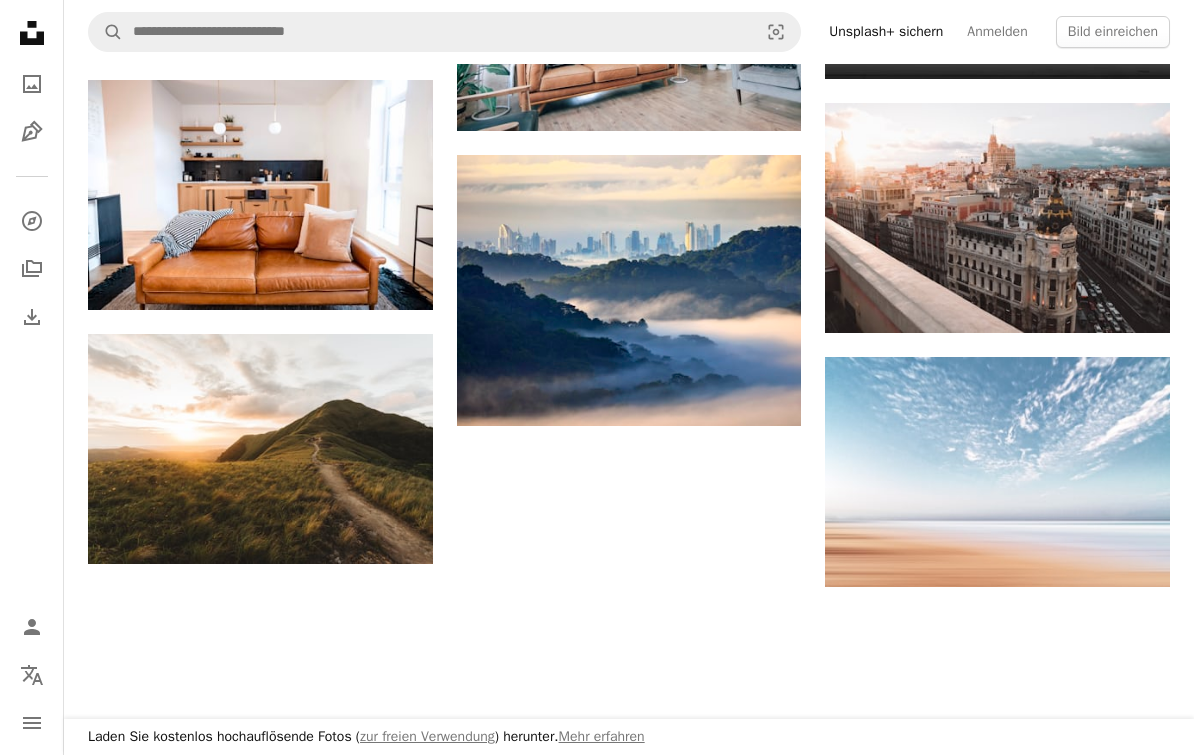 click at bounding box center [997, 218] 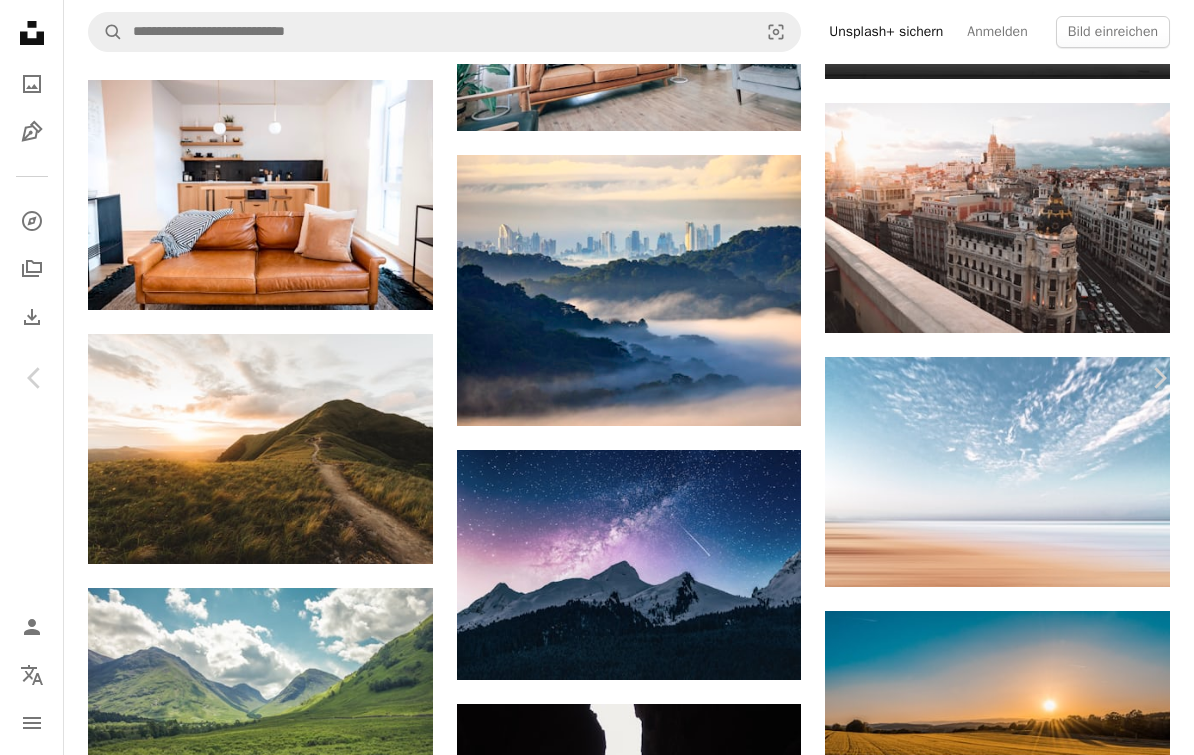 scroll, scrollTop: 435, scrollLeft: 0, axis: vertical 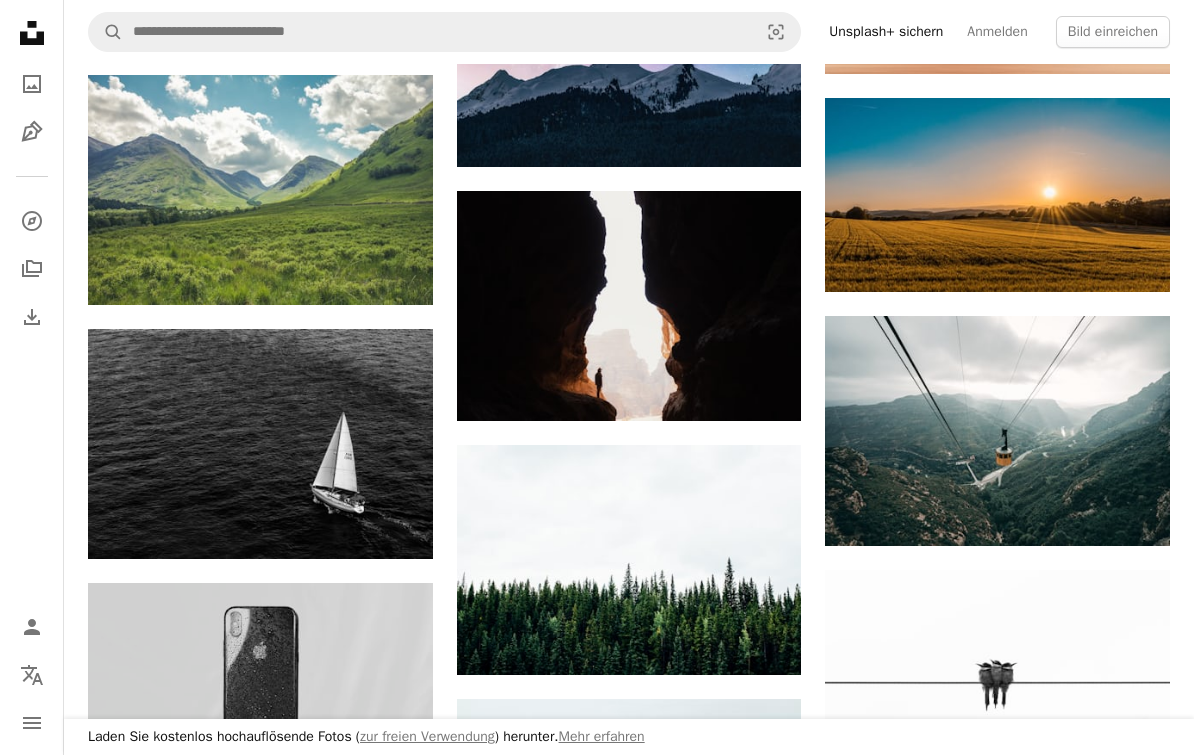 click at bounding box center [997, 195] 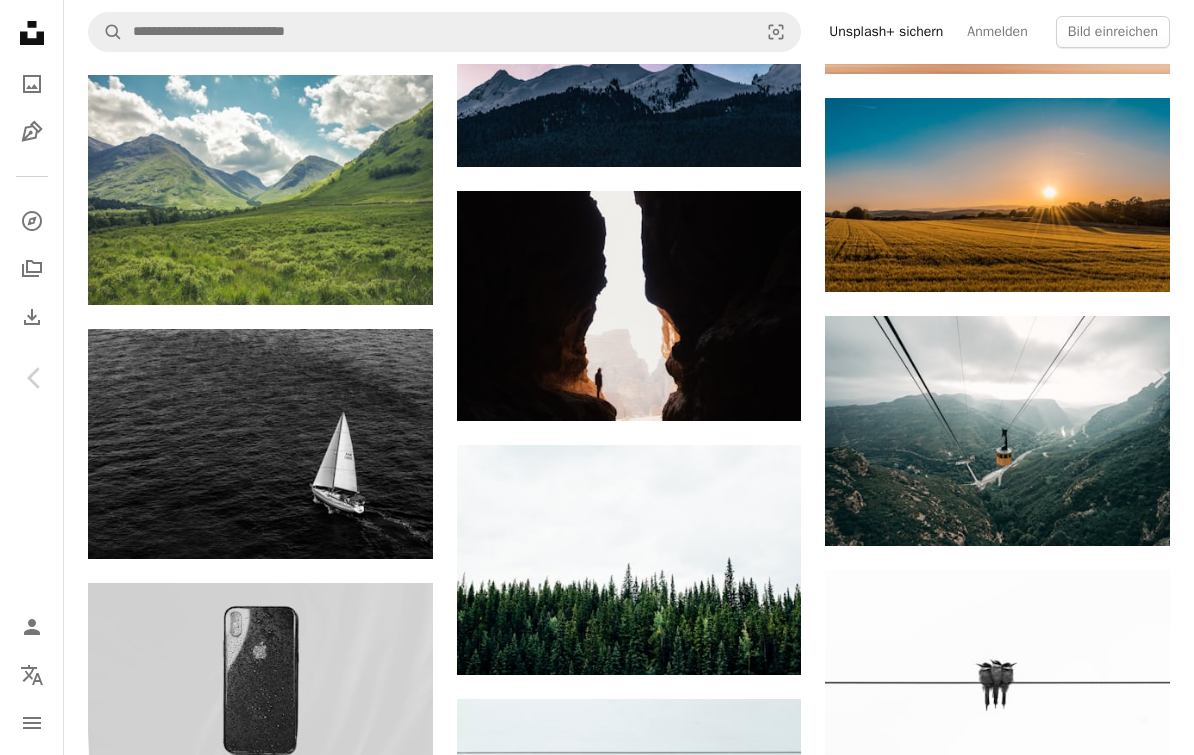 scroll, scrollTop: 673, scrollLeft: 0, axis: vertical 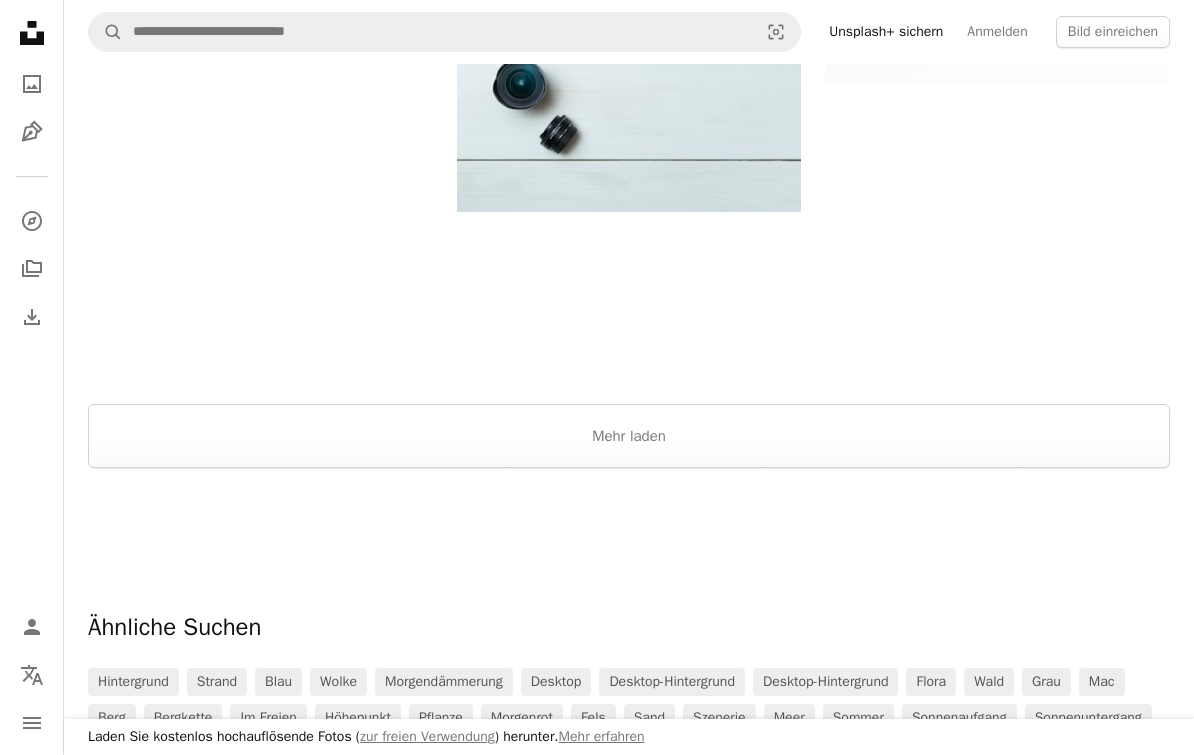 click on "Mehr laden" at bounding box center (629, 436) 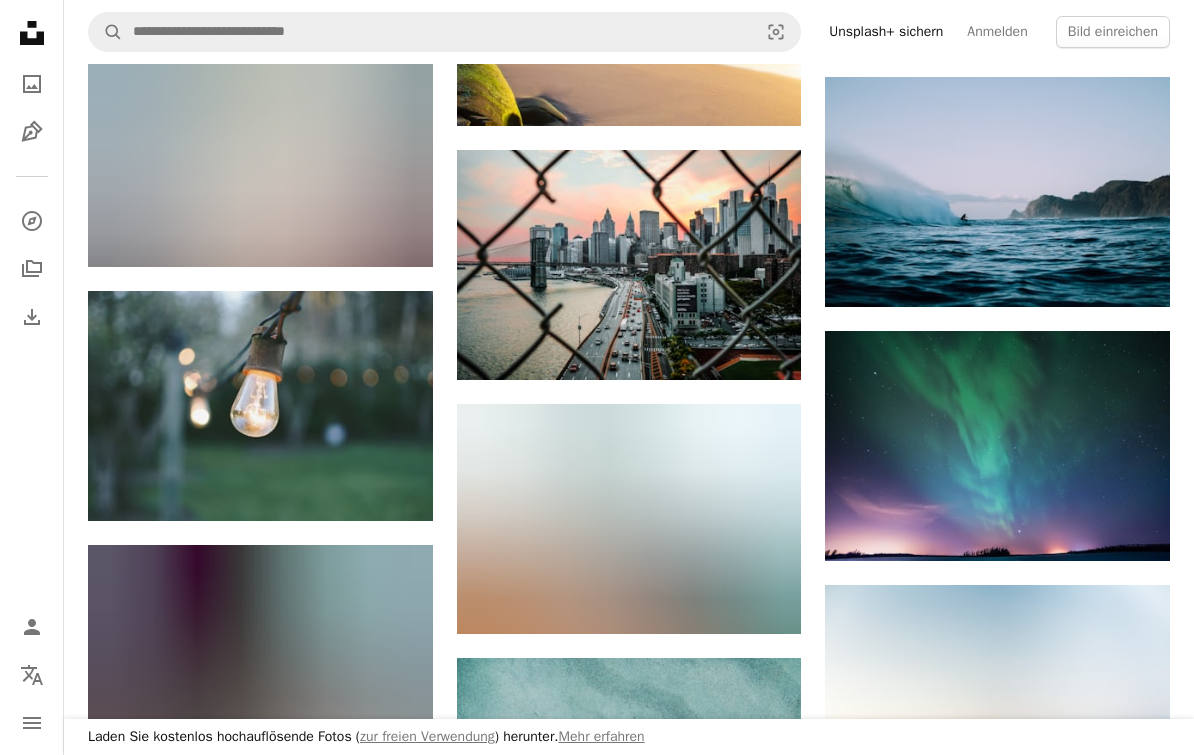 scroll, scrollTop: 7680, scrollLeft: 0, axis: vertical 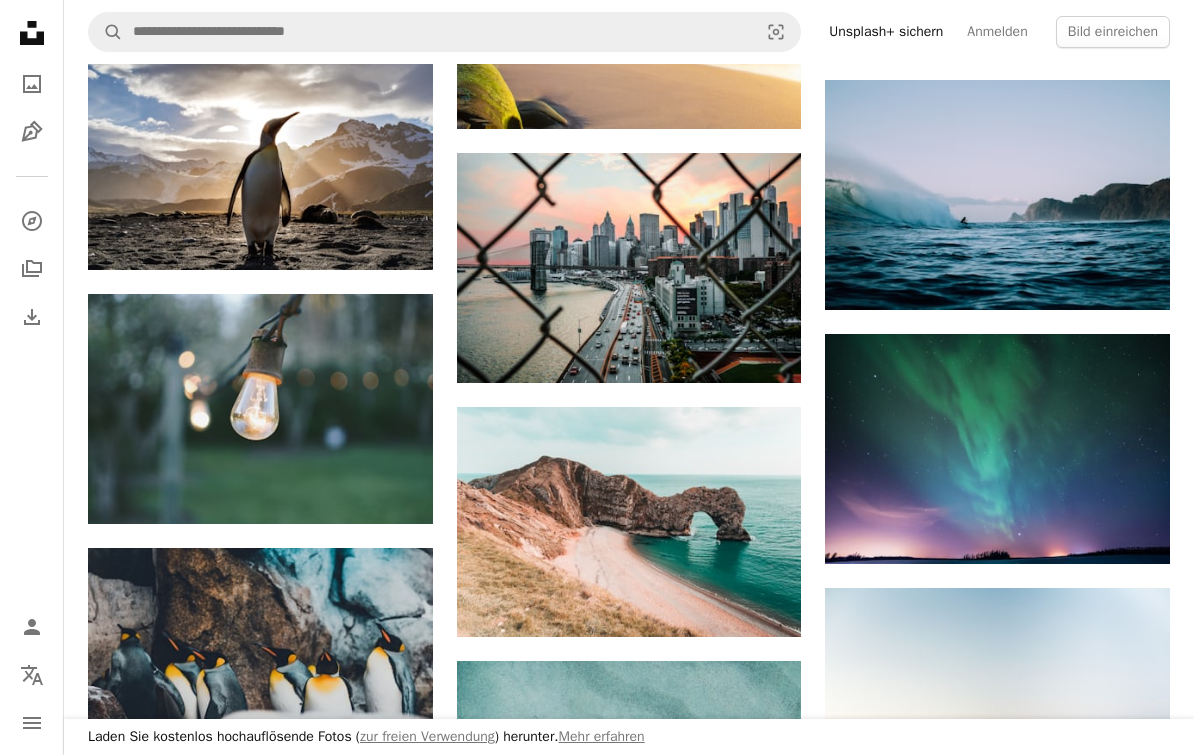 click at bounding box center (629, 268) 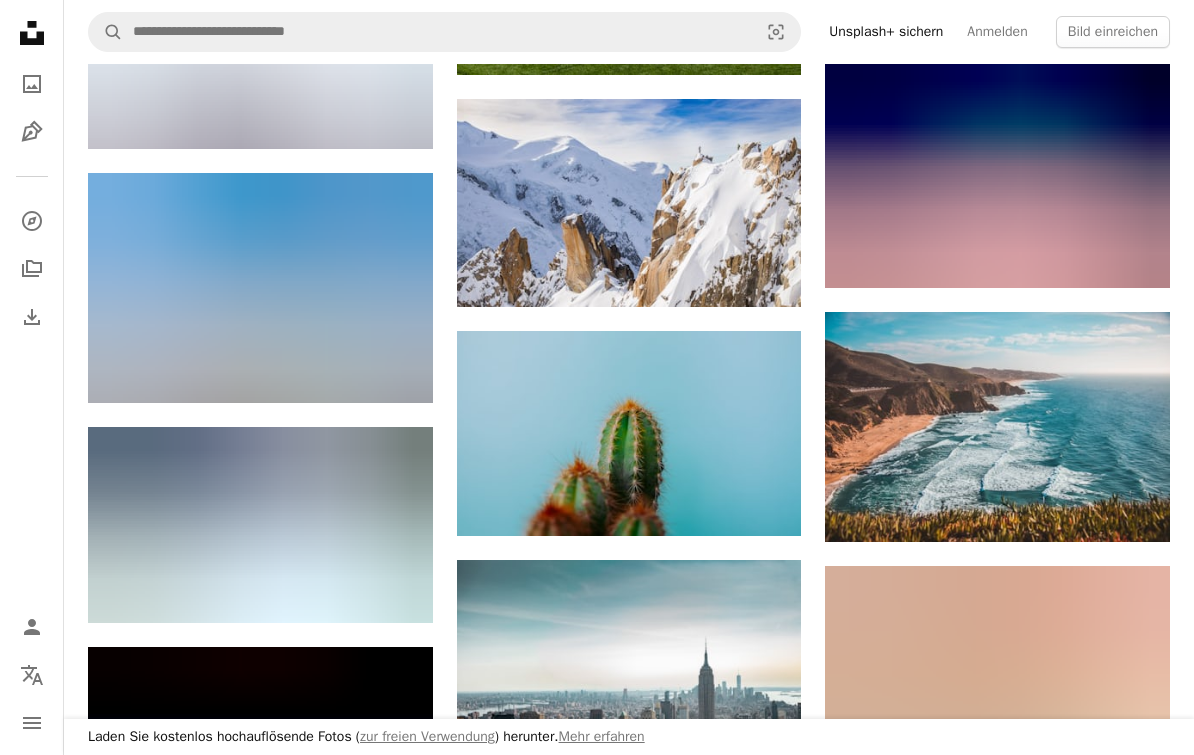 scroll, scrollTop: 9852, scrollLeft: 0, axis: vertical 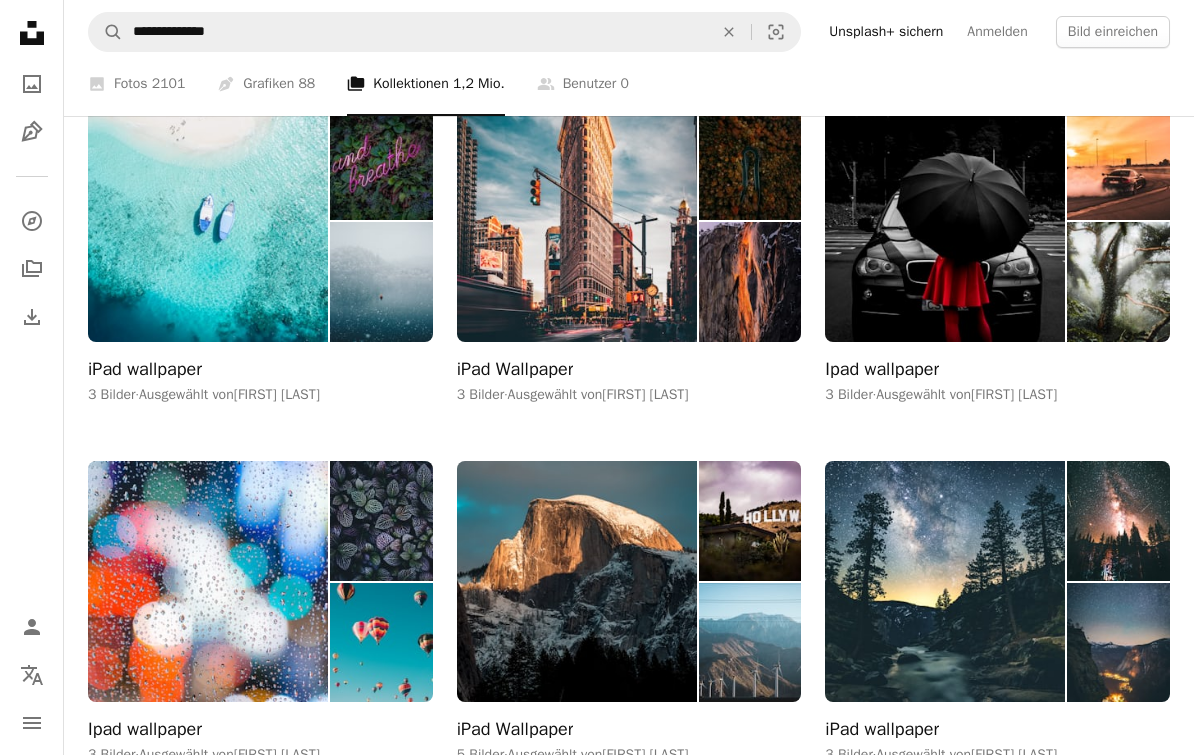 click at bounding box center (1118, 282) 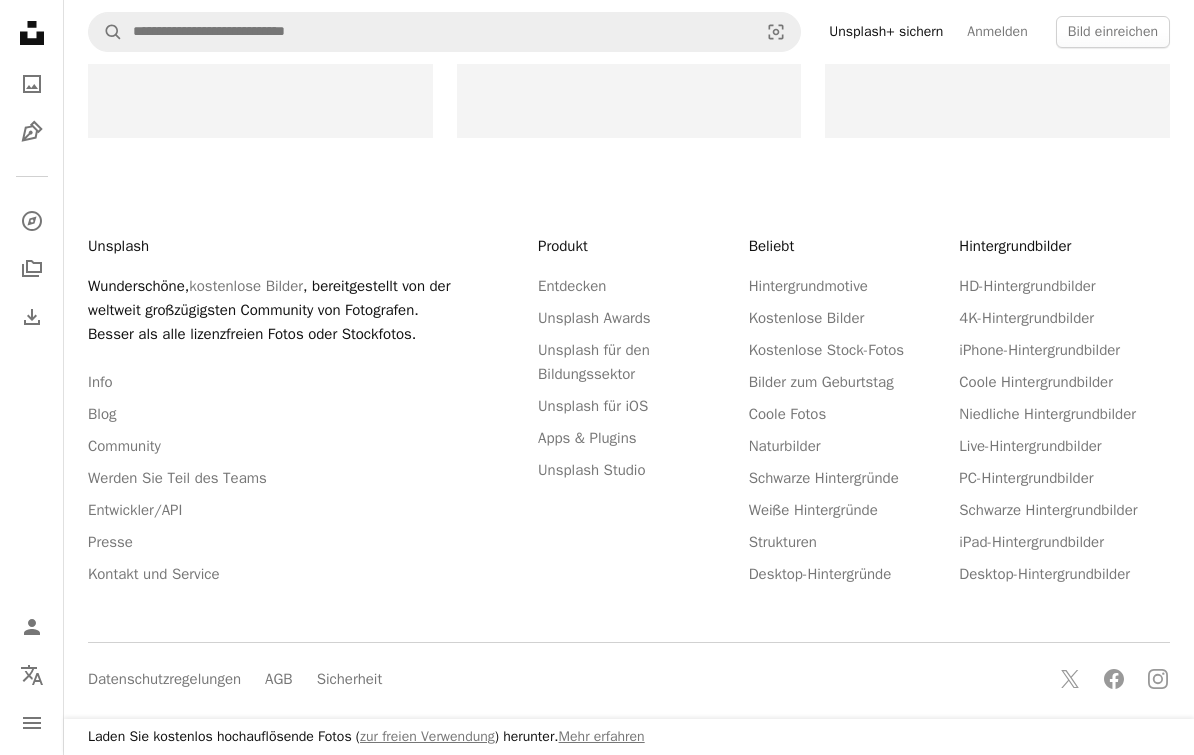 scroll, scrollTop: 0, scrollLeft: 0, axis: both 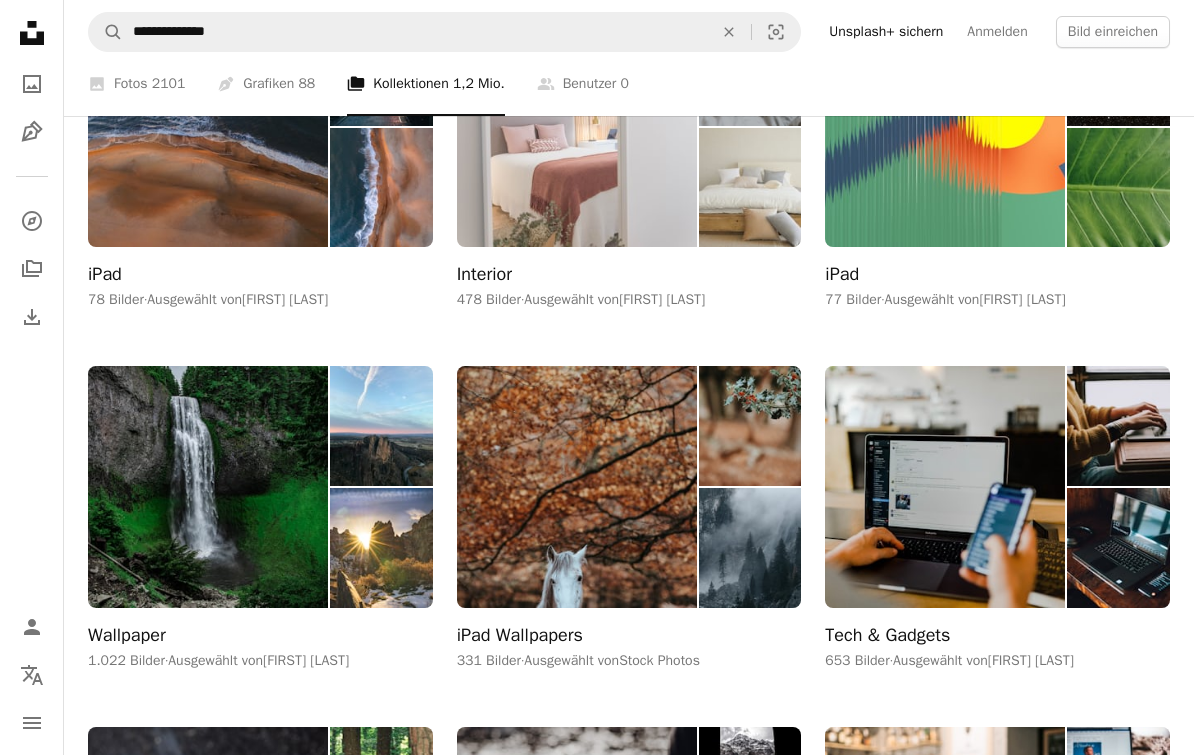 click at bounding box center [945, 486] 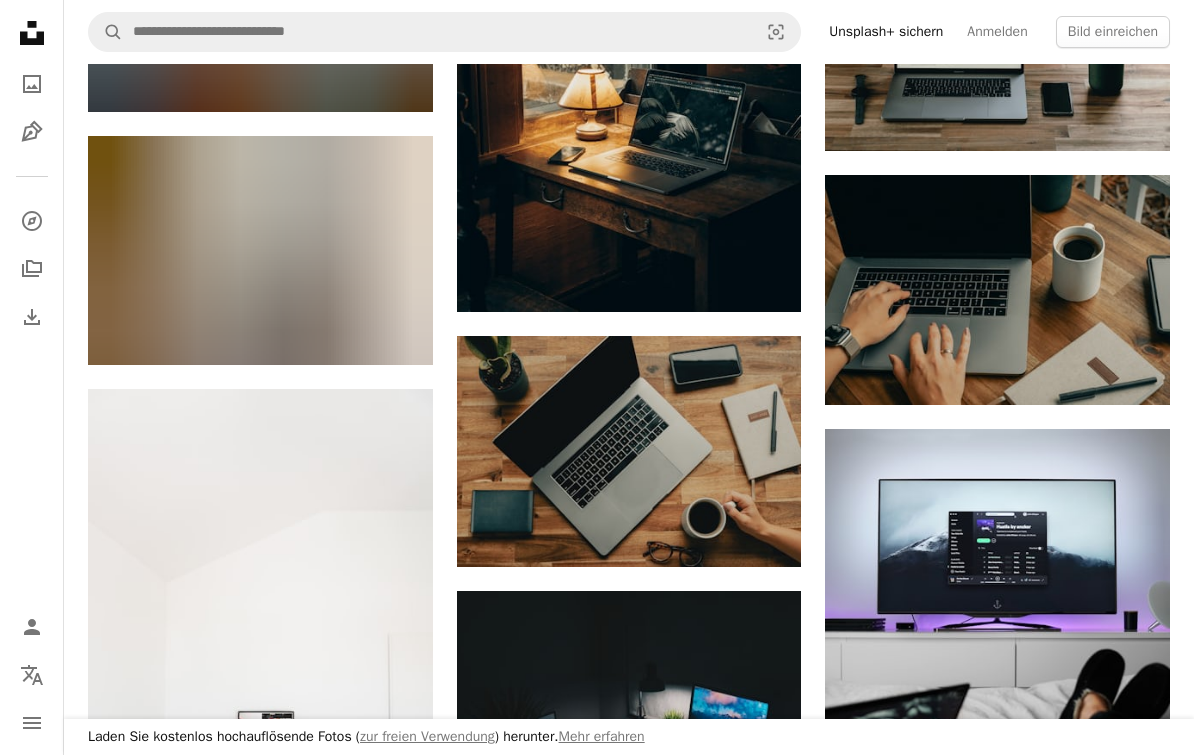 scroll, scrollTop: 1356, scrollLeft: 0, axis: vertical 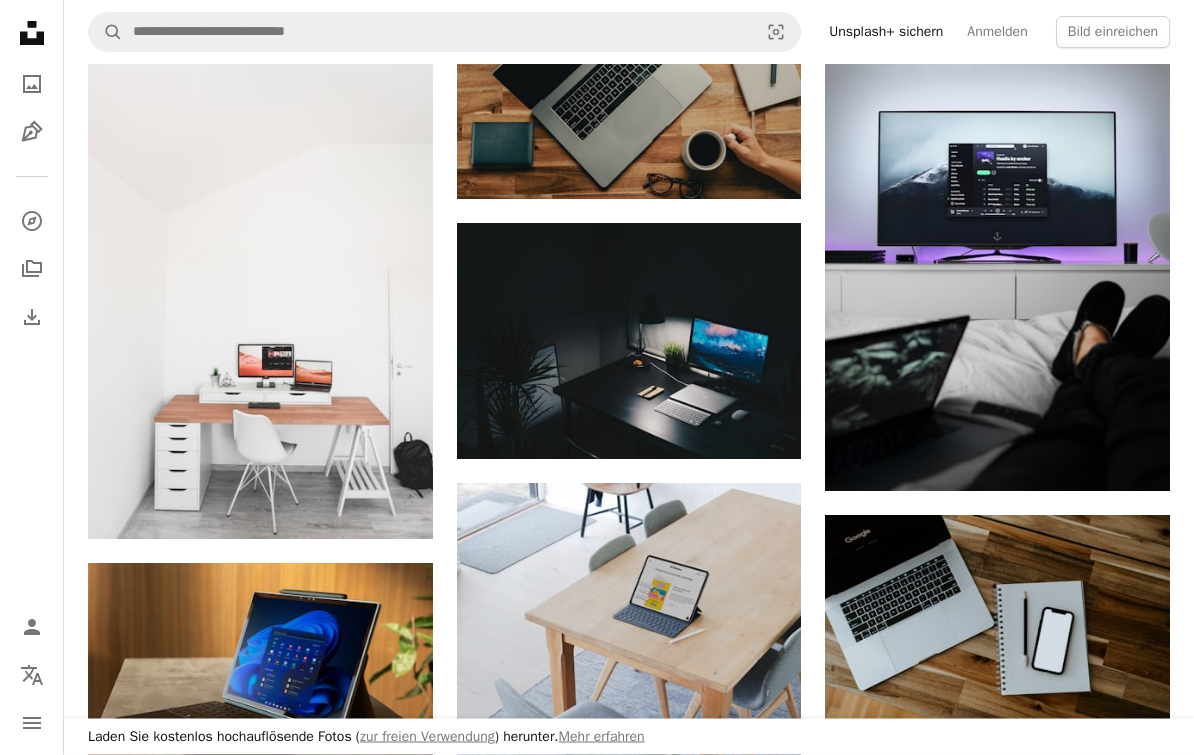 click at bounding box center [997, 277] 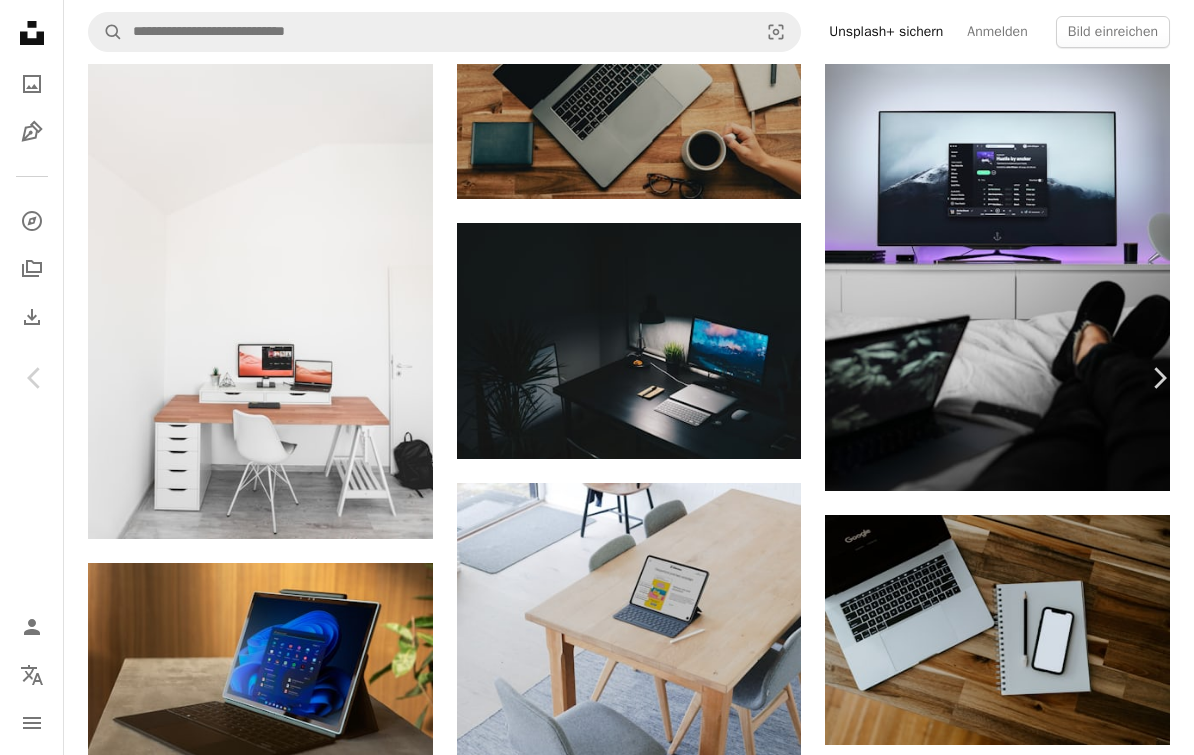 scroll, scrollTop: 1610, scrollLeft: 0, axis: vertical 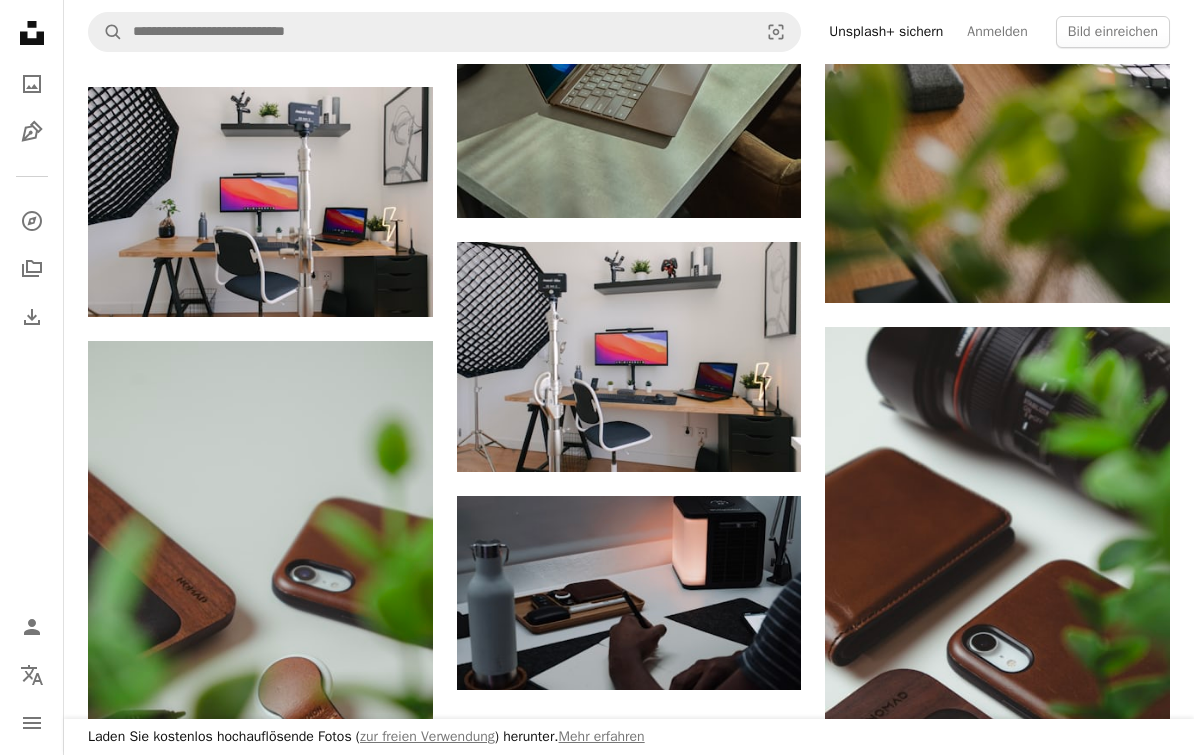 click at bounding box center [260, 202] 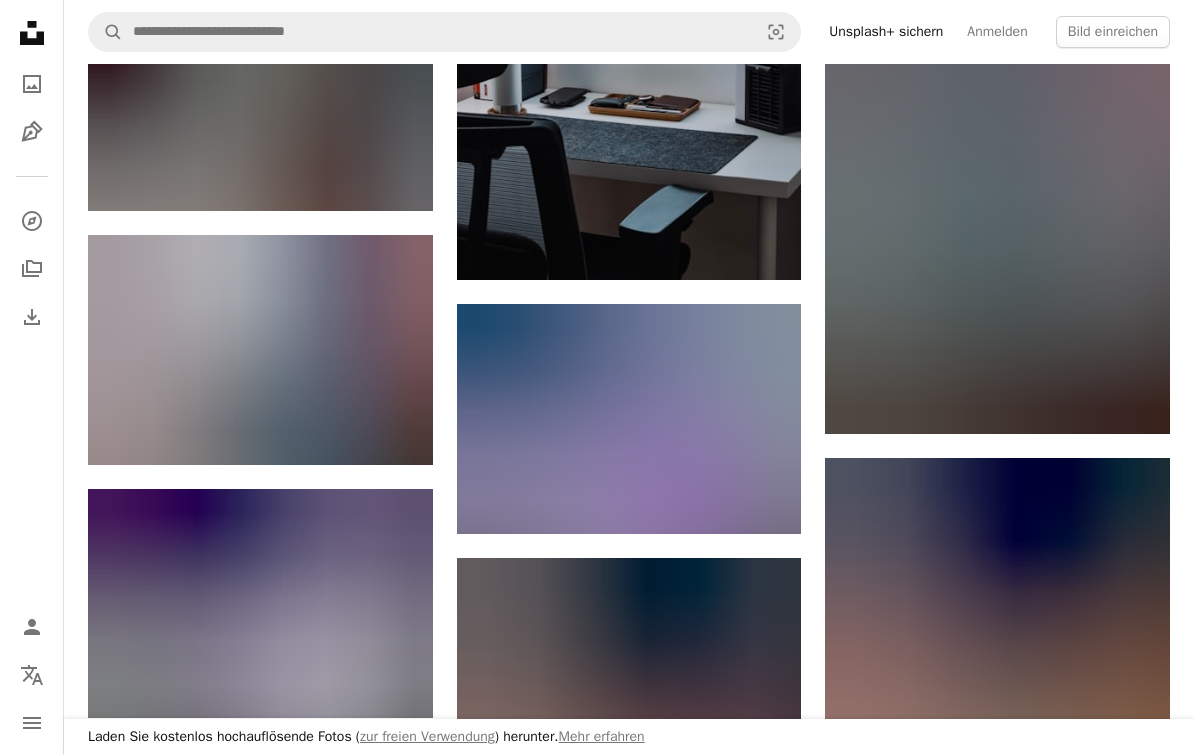 scroll, scrollTop: 3699, scrollLeft: 0, axis: vertical 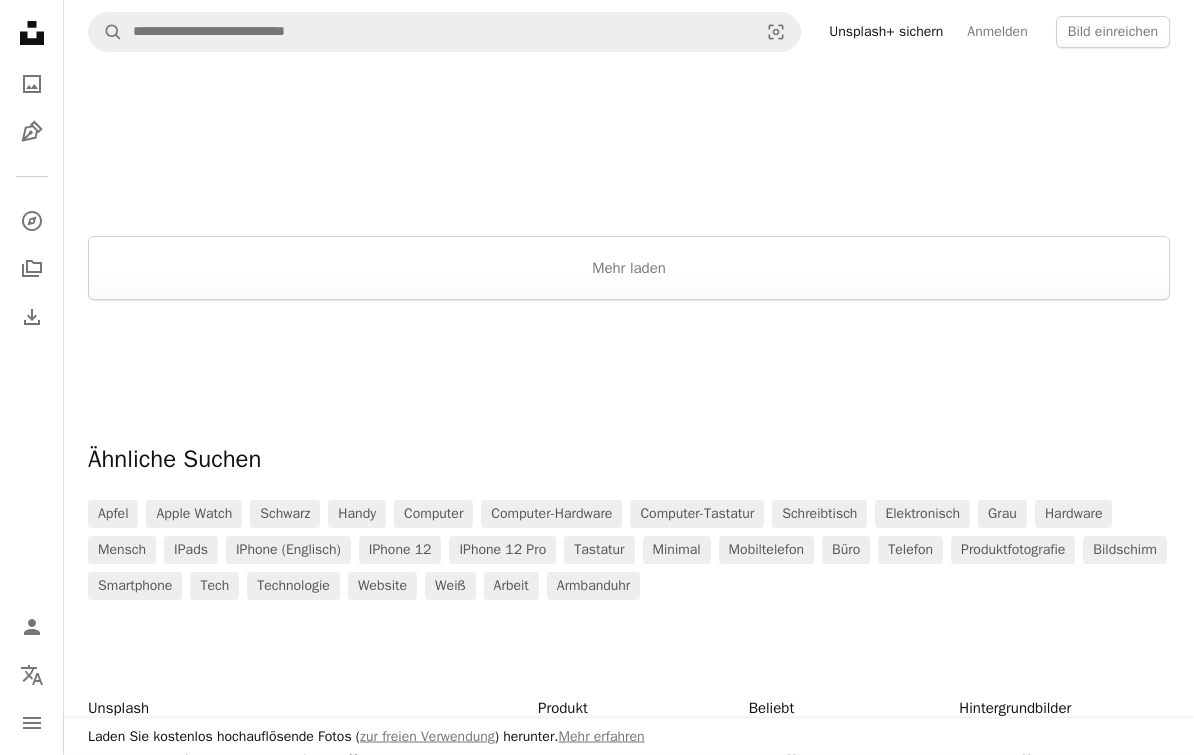 click on "Mehr laden" at bounding box center (629, 269) 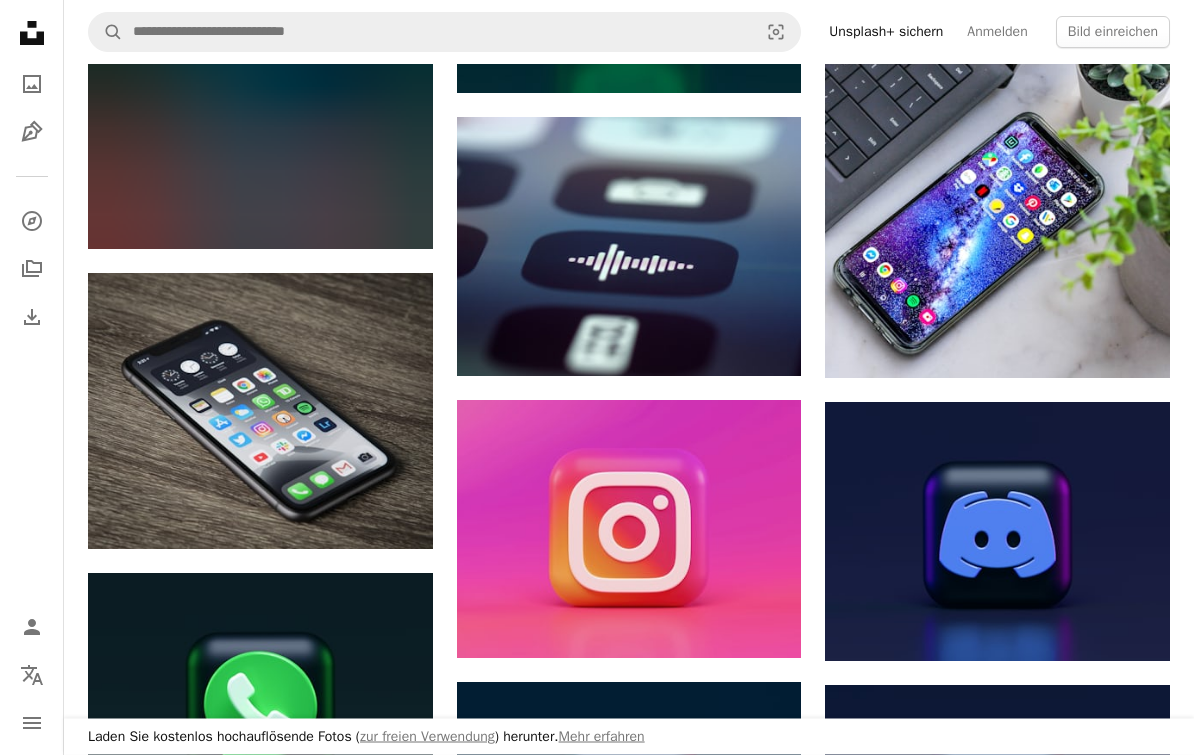 scroll, scrollTop: 5671, scrollLeft: 0, axis: vertical 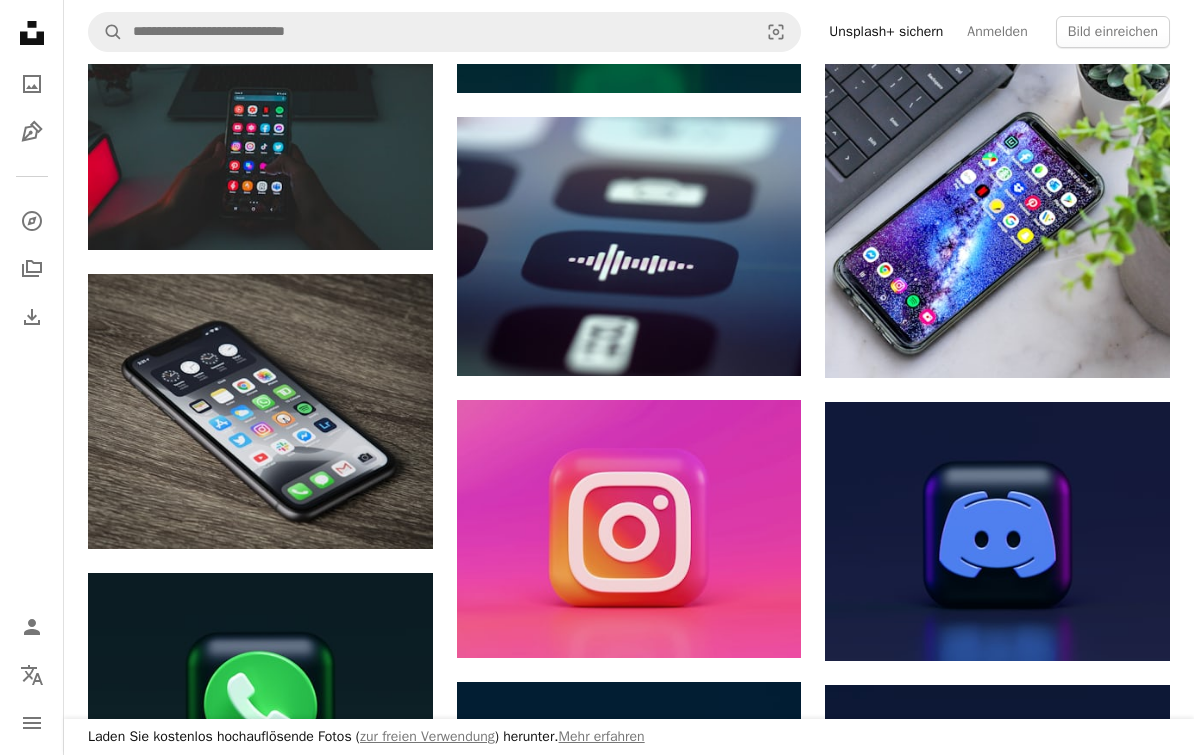 click at bounding box center (260, 412) 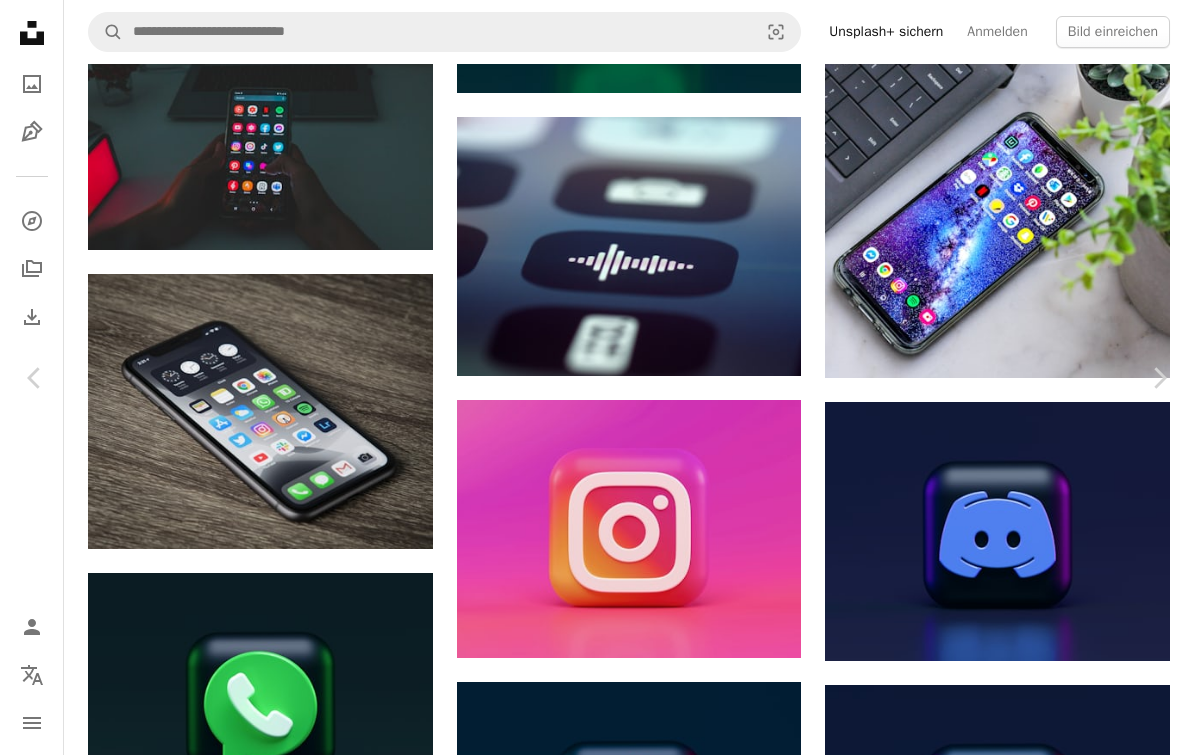 scroll, scrollTop: 325, scrollLeft: 0, axis: vertical 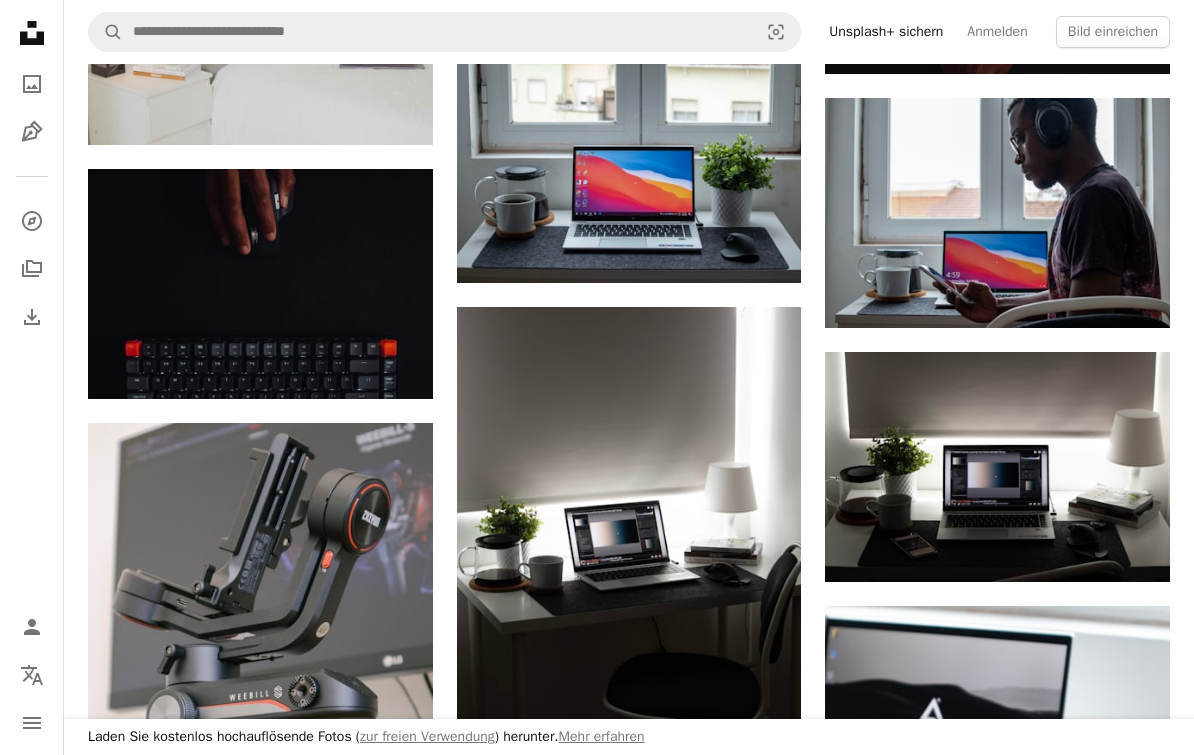click at bounding box center (629, 168) 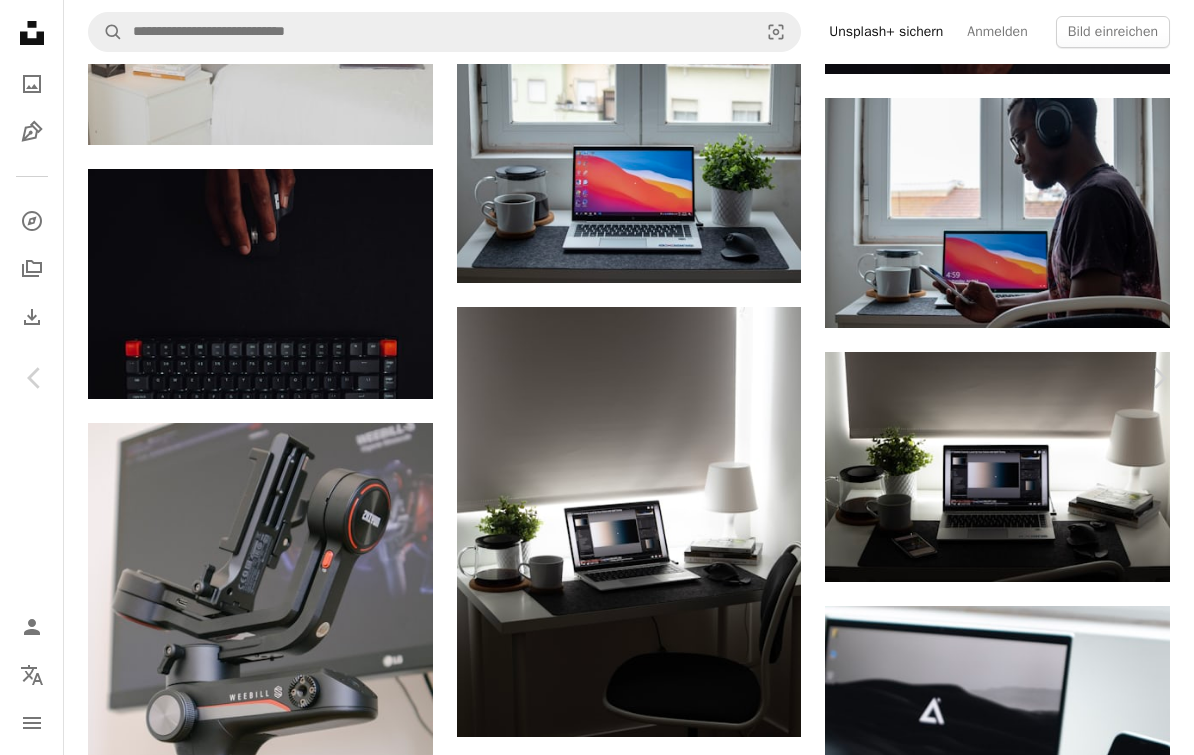 scroll, scrollTop: 53, scrollLeft: 0, axis: vertical 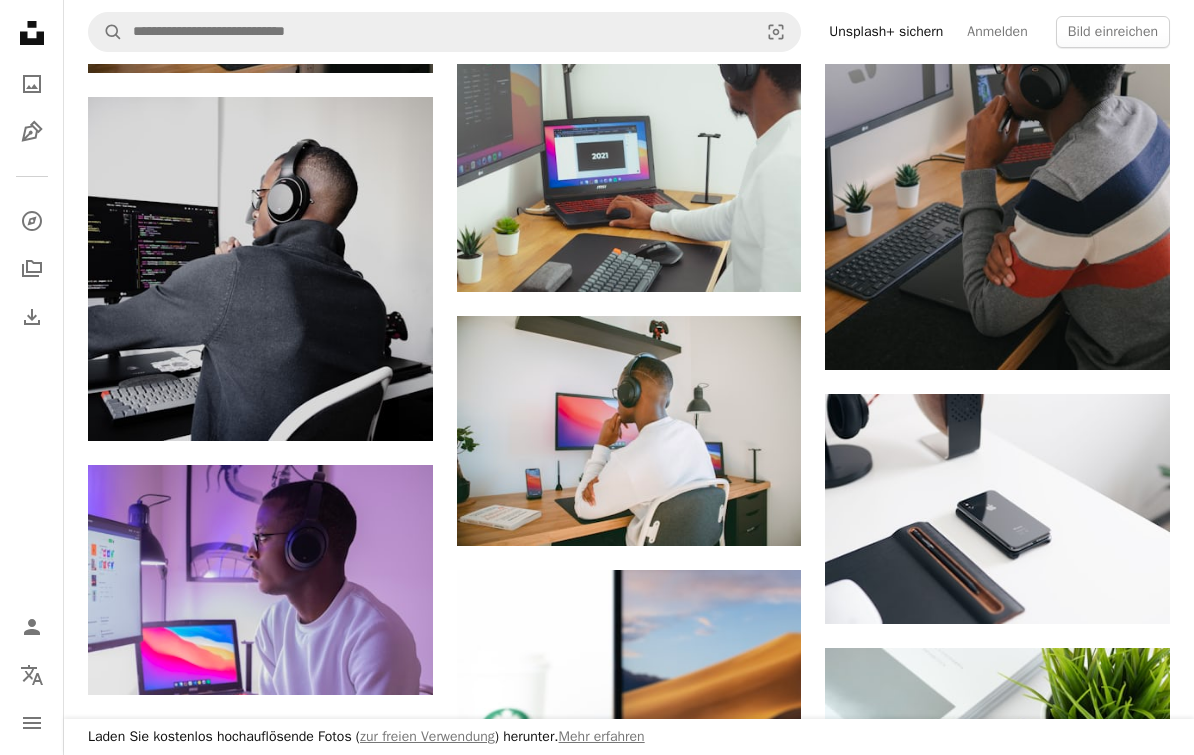 click at bounding box center (629, 431) 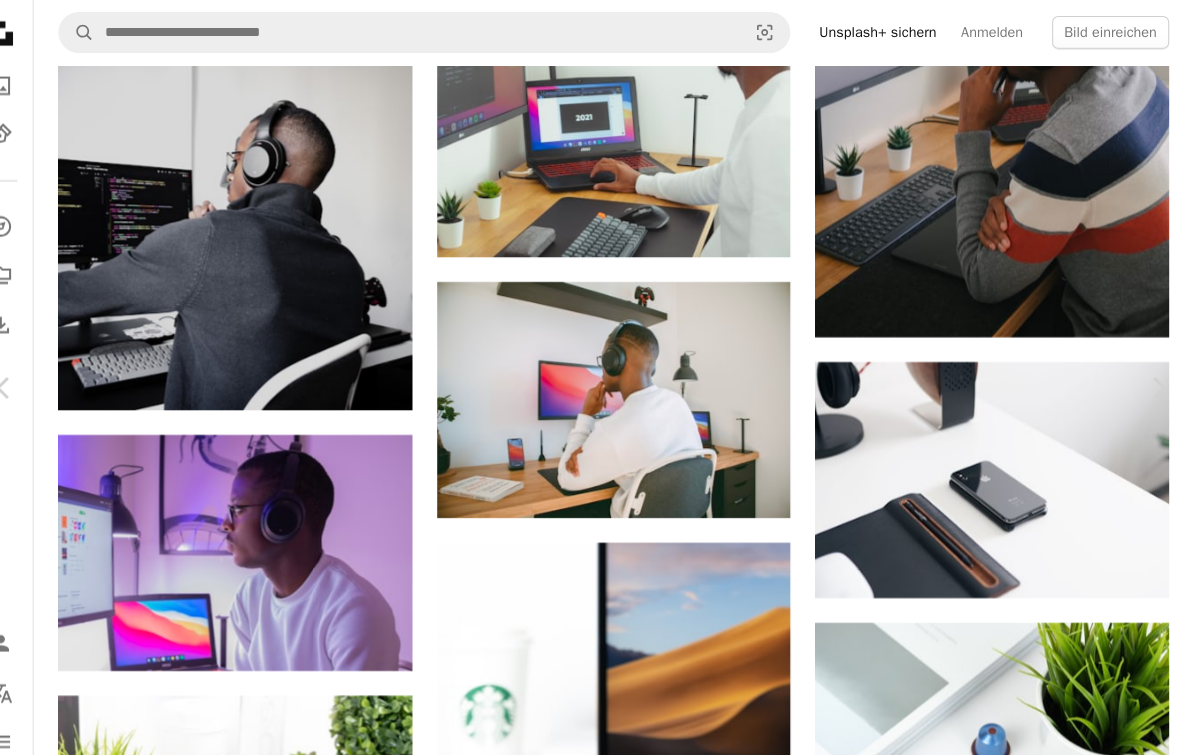 scroll, scrollTop: 28497, scrollLeft: 0, axis: vertical 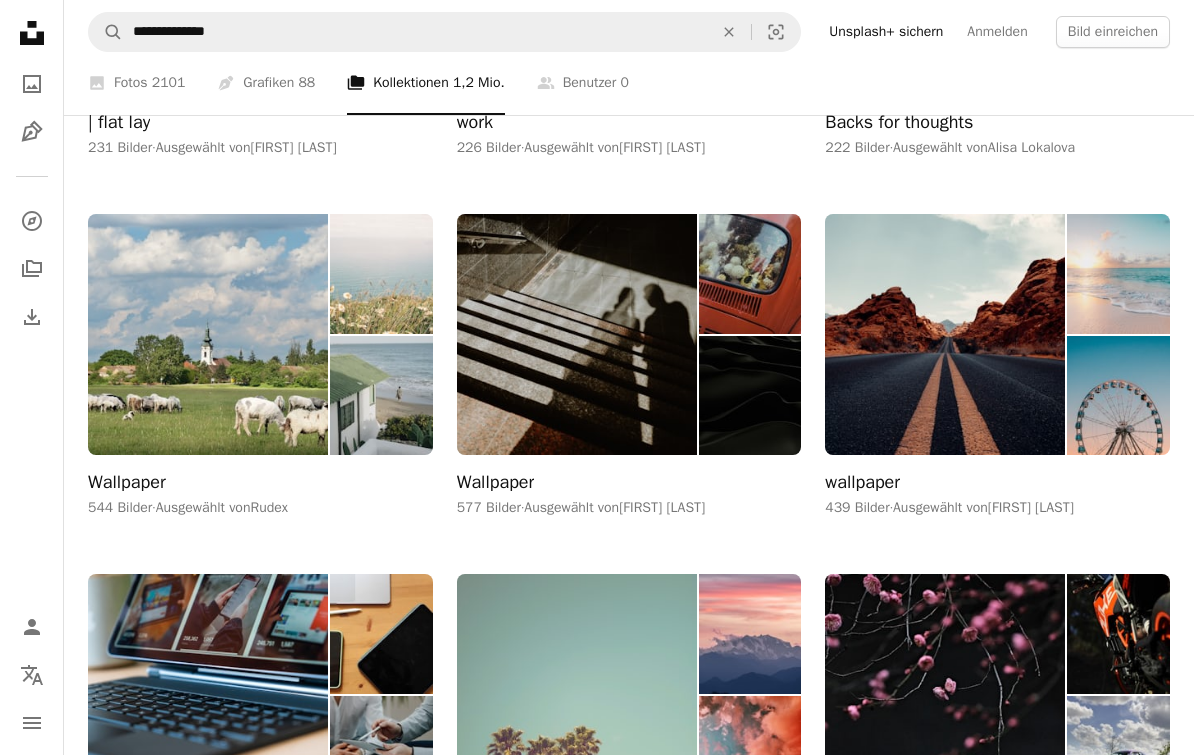 click at bounding box center (945, 335) 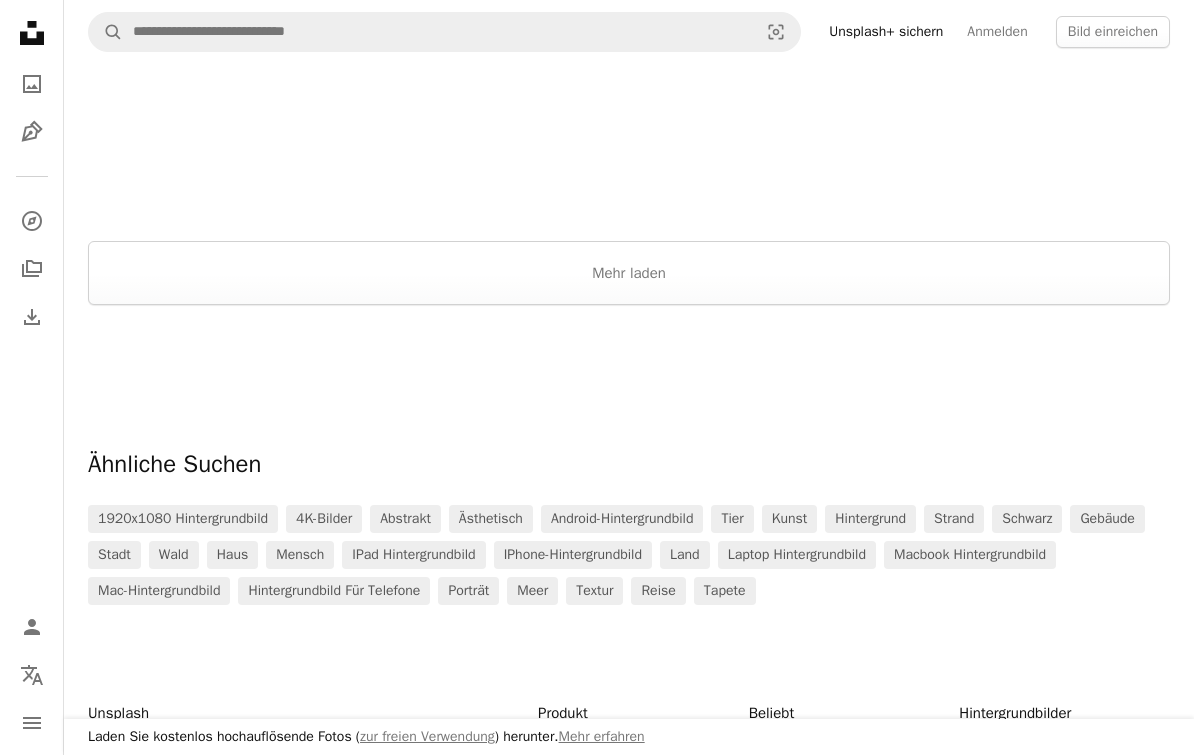 scroll, scrollTop: 2926, scrollLeft: 0, axis: vertical 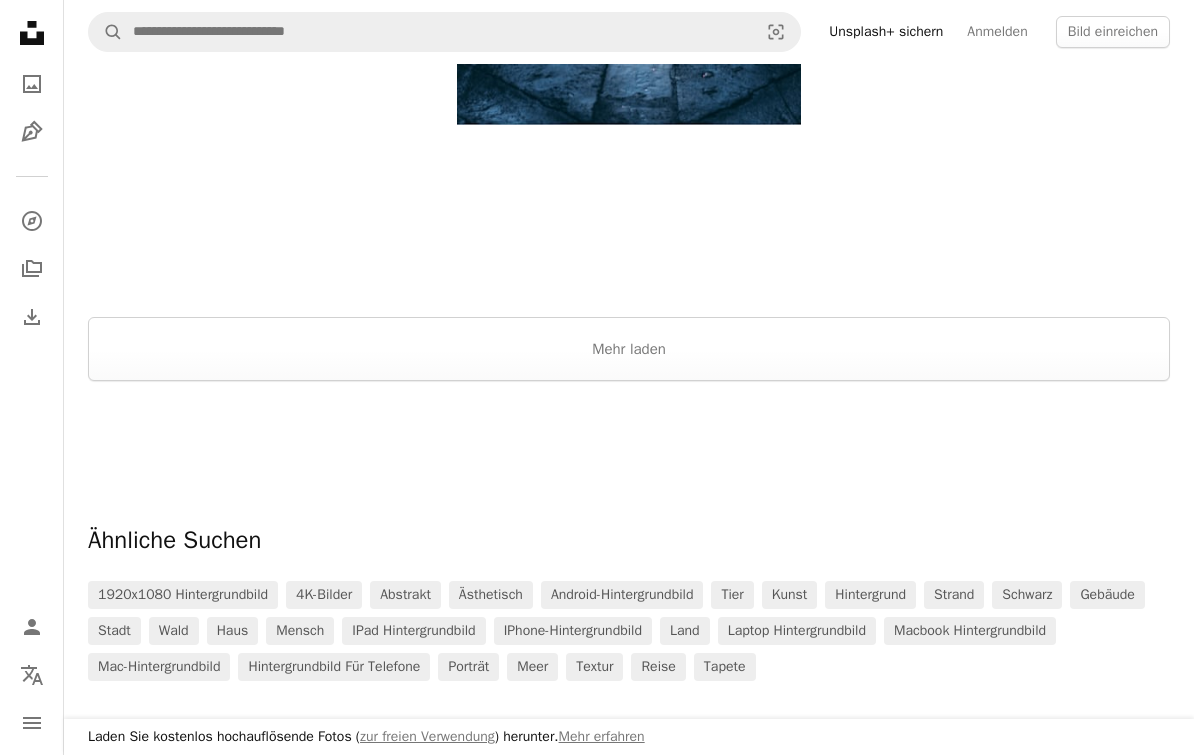 click on "Mehr laden" at bounding box center [629, 349] 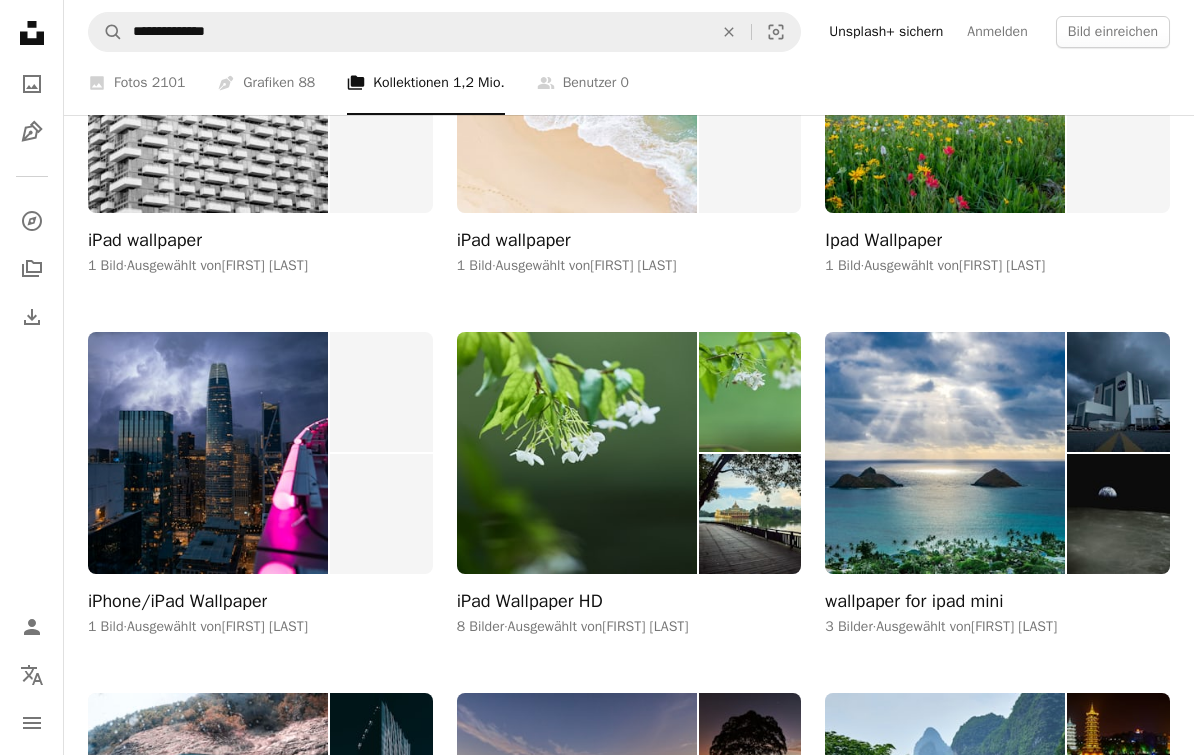 scroll, scrollTop: 13974, scrollLeft: 0, axis: vertical 